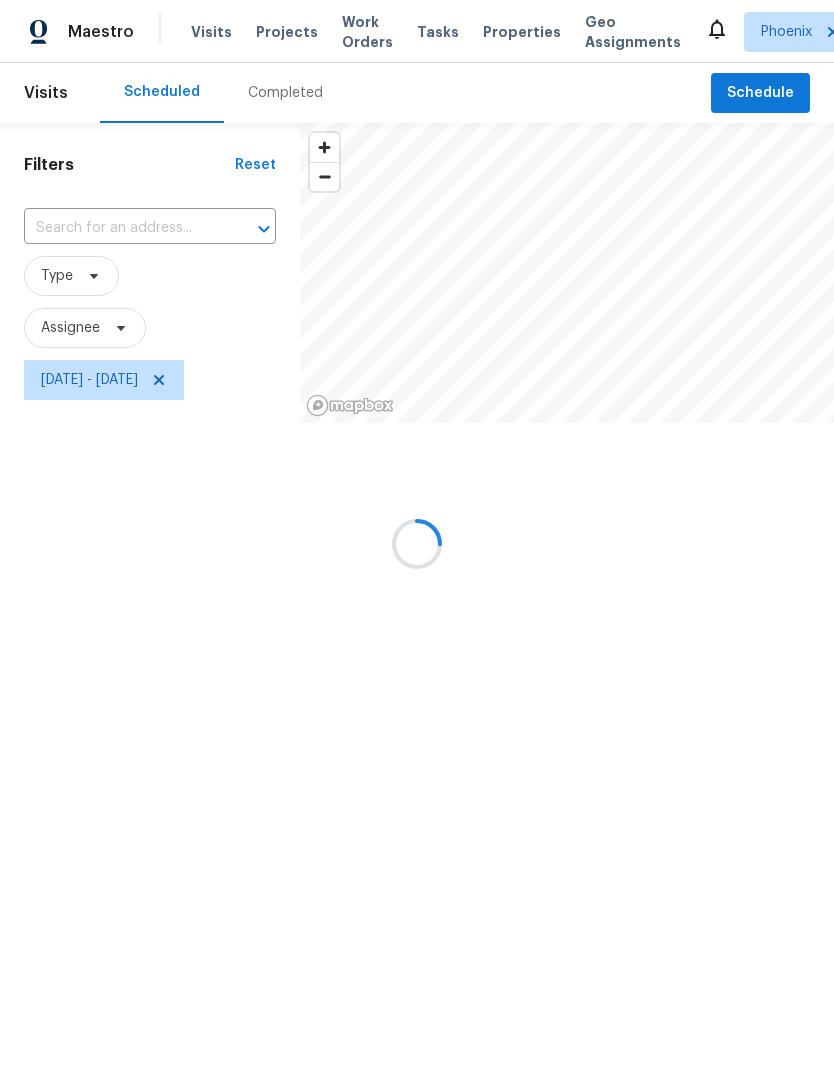 scroll, scrollTop: 0, scrollLeft: 0, axis: both 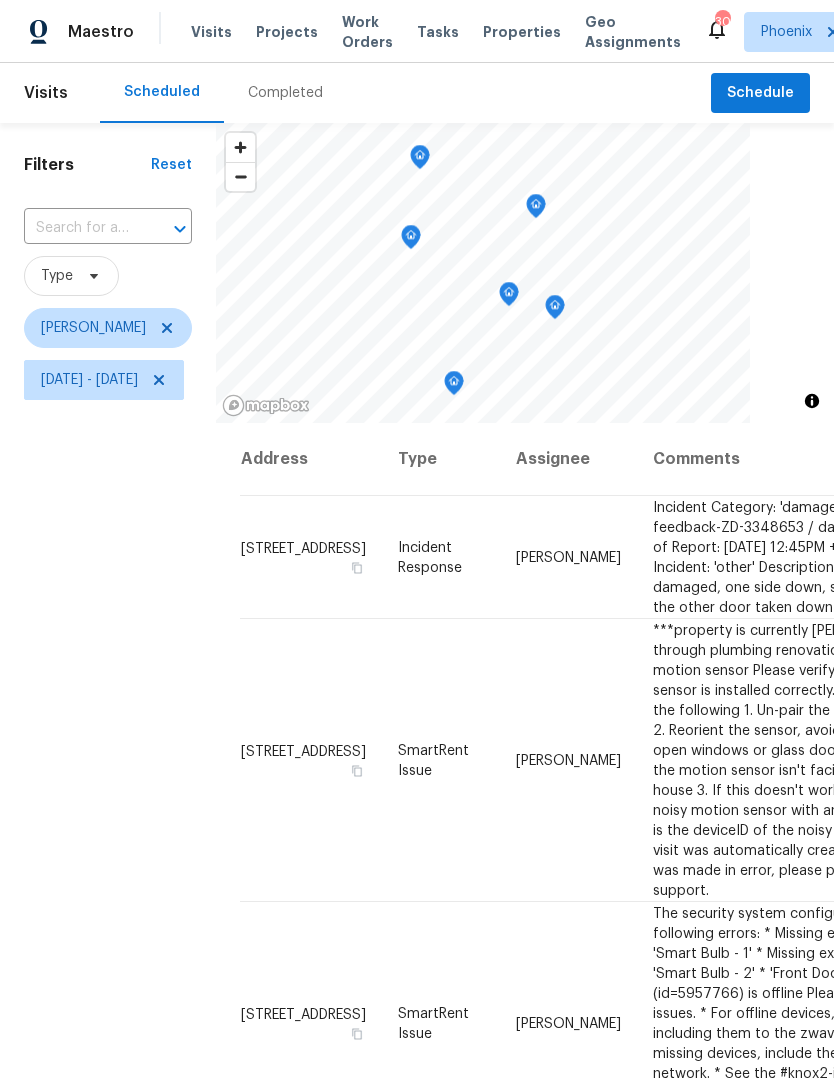 click 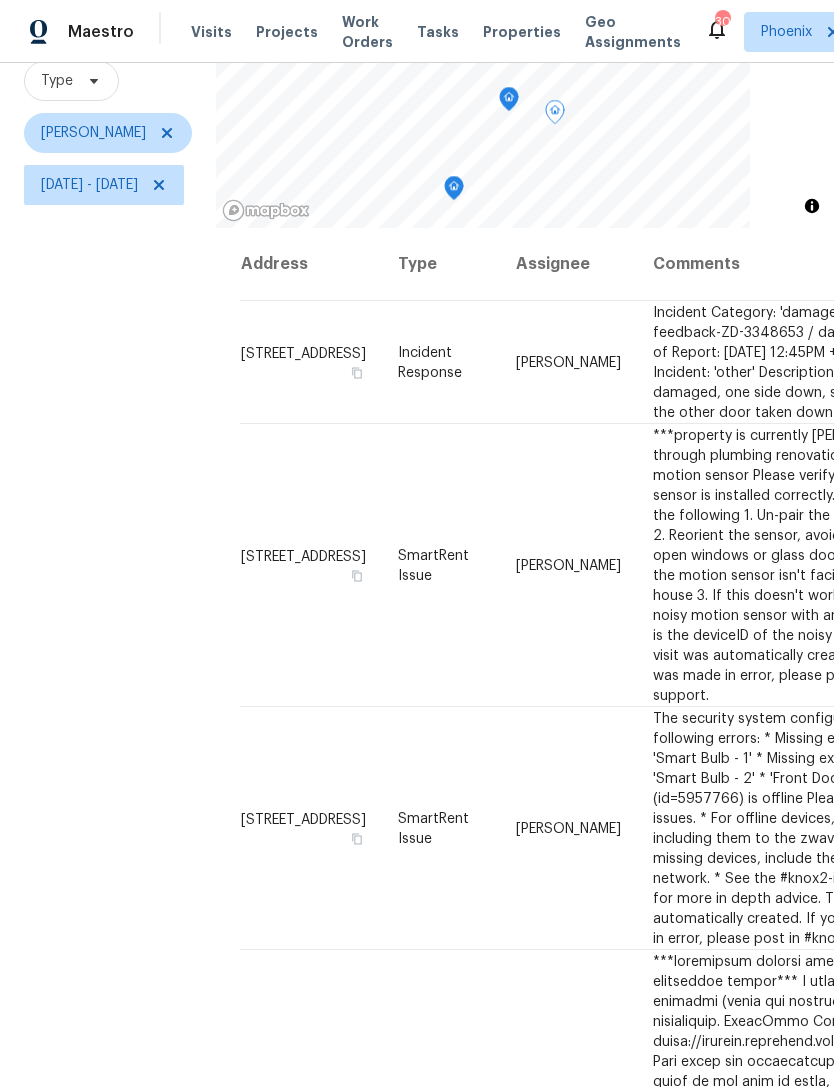 scroll, scrollTop: 193, scrollLeft: 0, axis: vertical 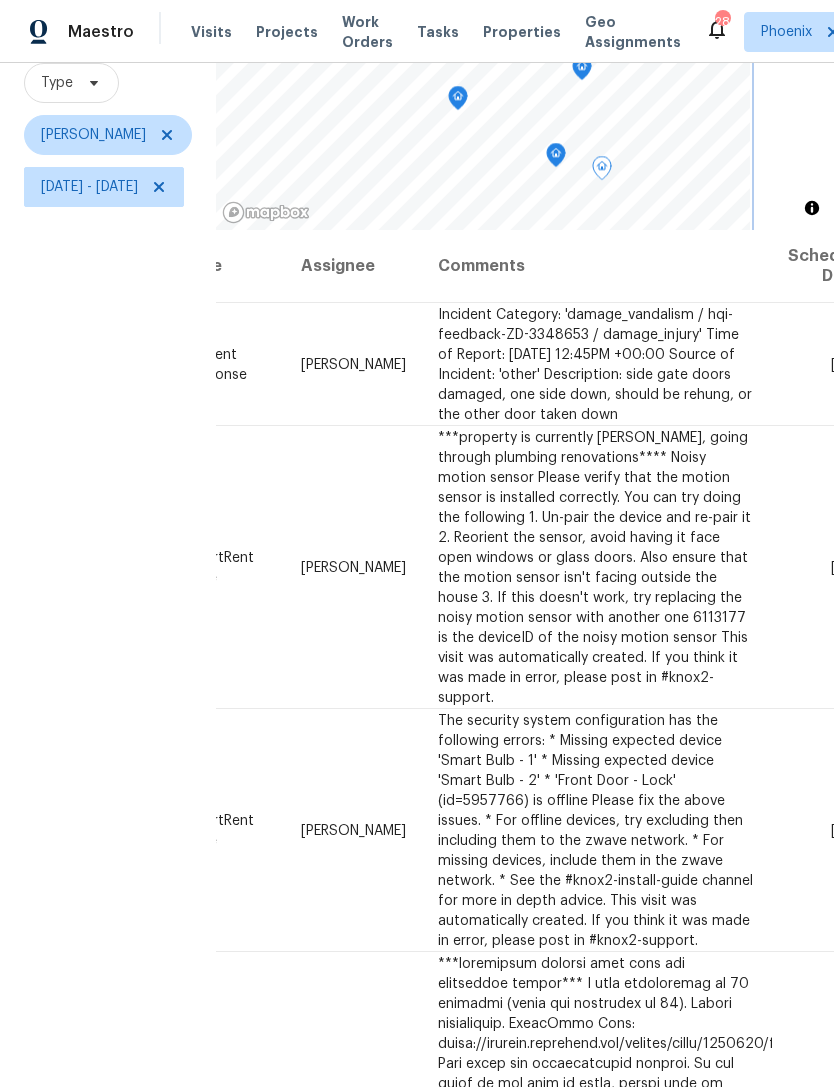 click 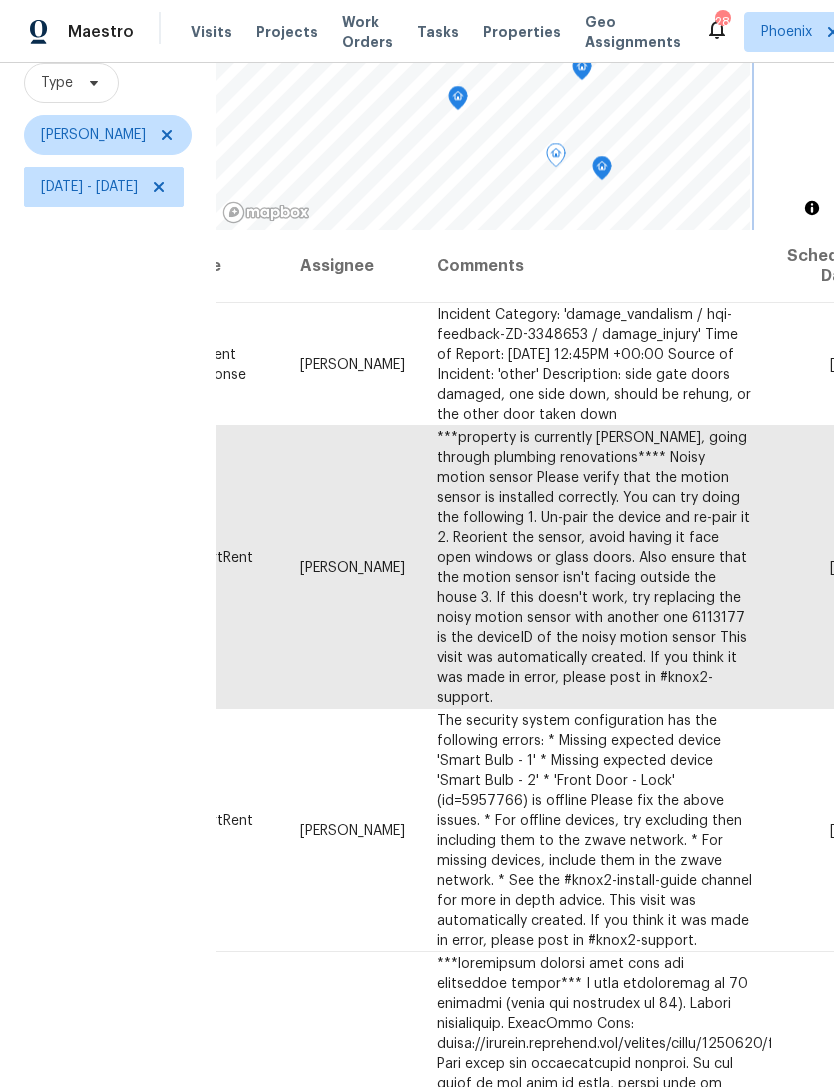 scroll, scrollTop: 0, scrollLeft: 215, axis: horizontal 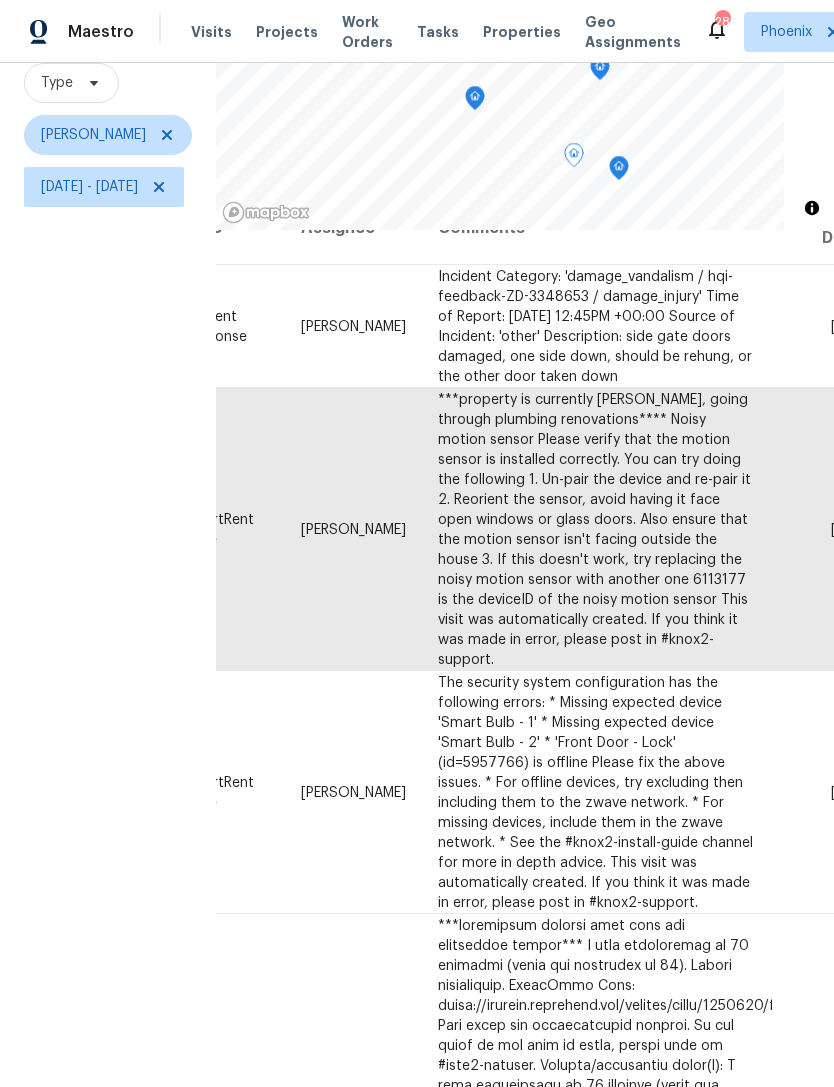 click 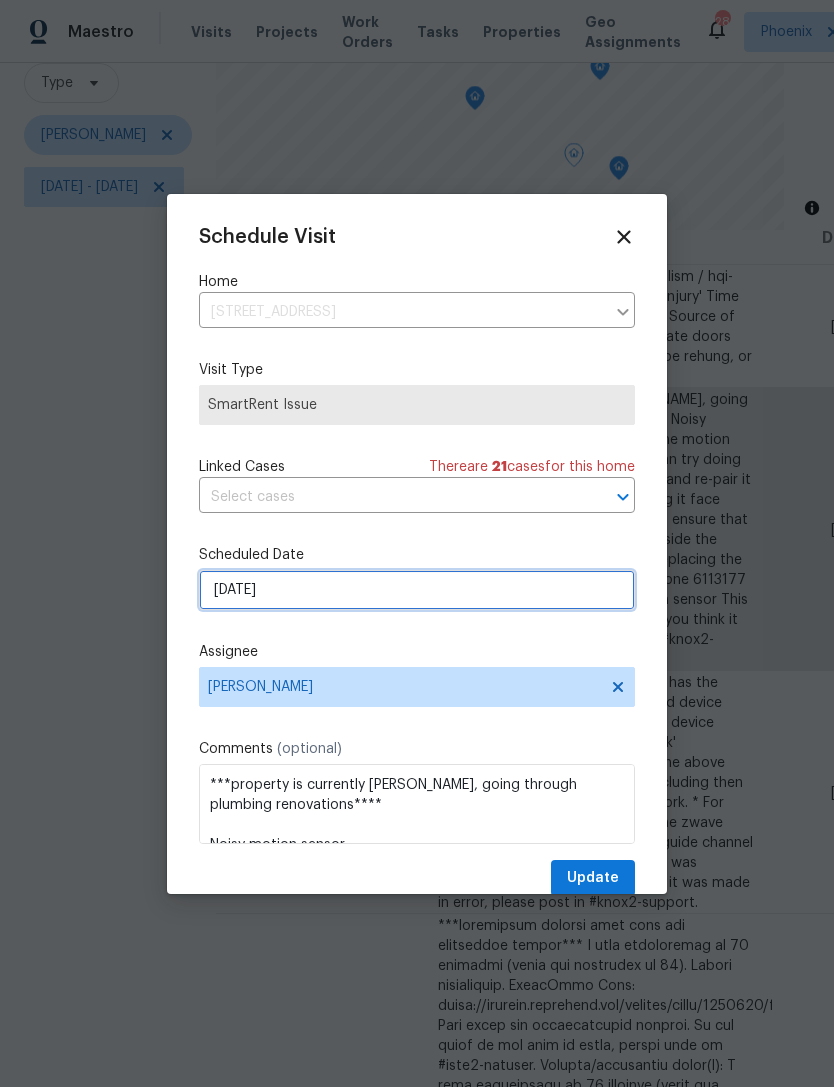 click on "7/21/2025" at bounding box center (417, 590) 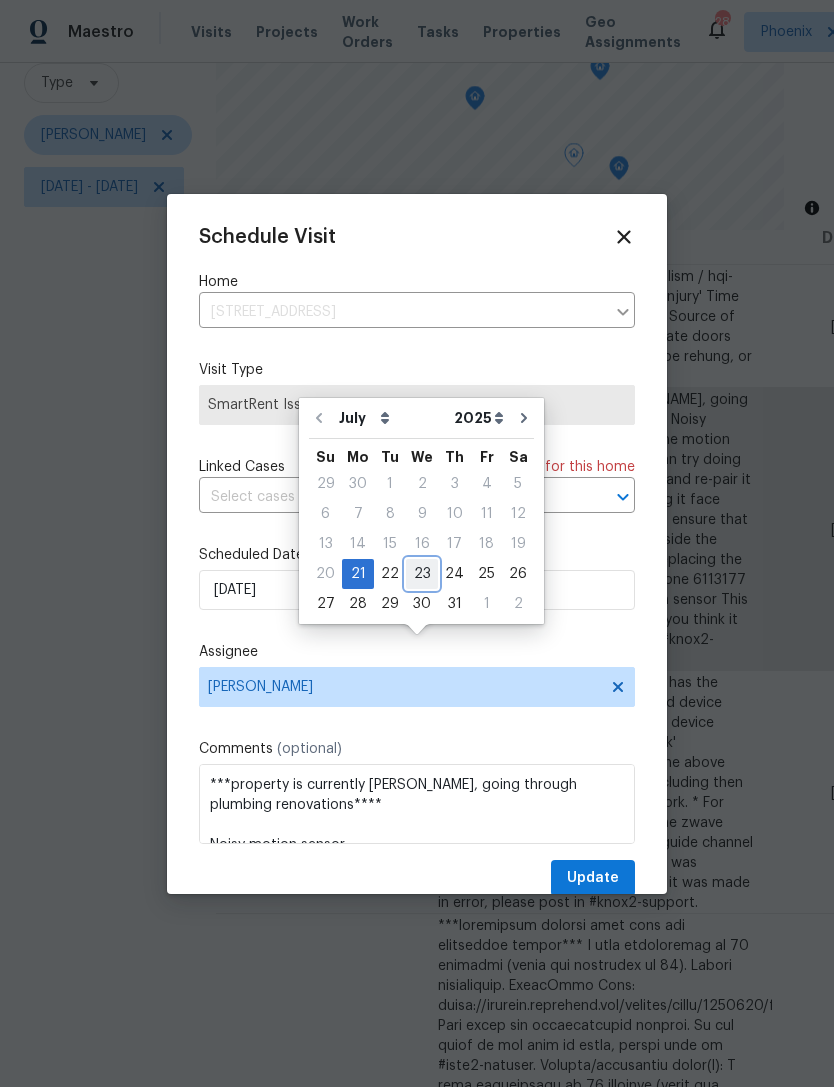 click on "23" at bounding box center (422, 574) 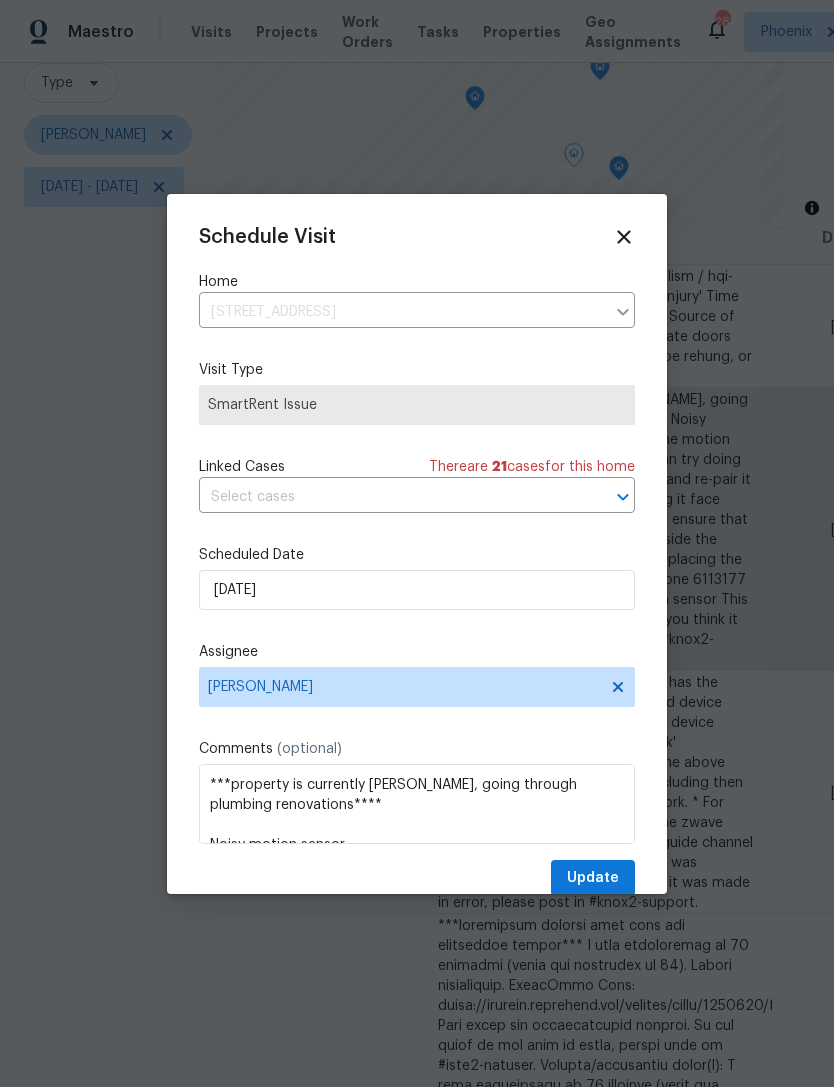 type on "7/23/2025" 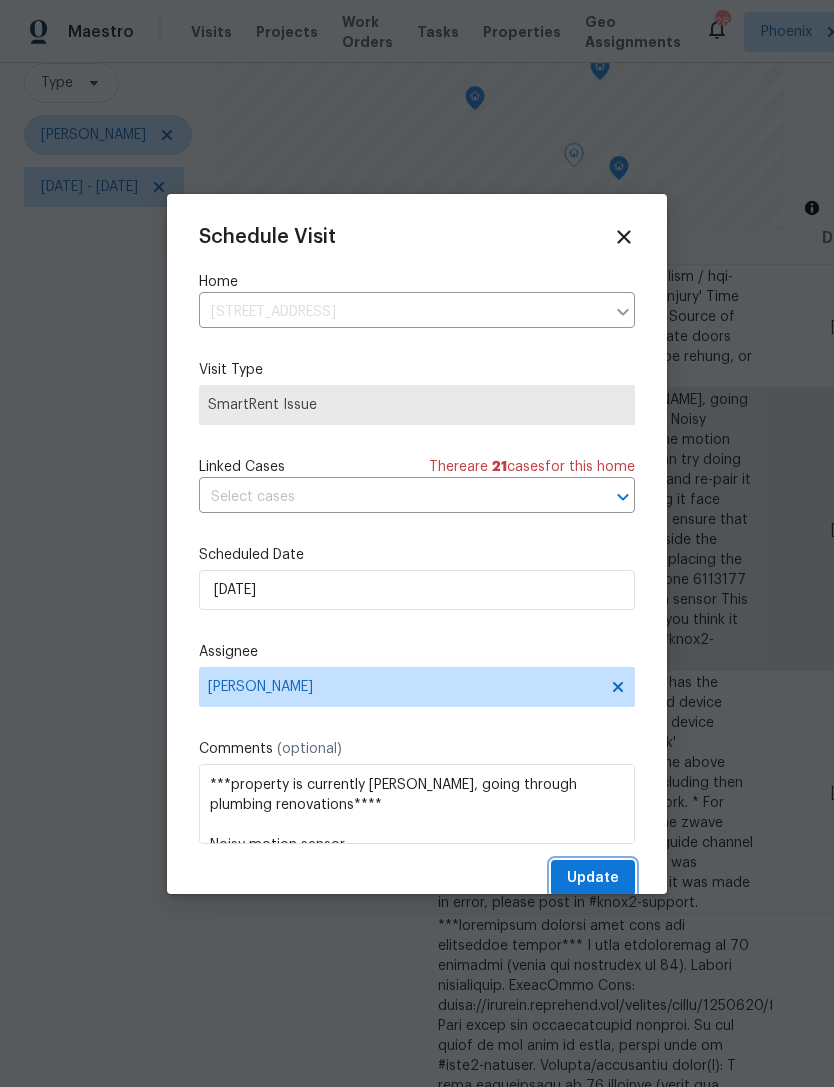 click on "Update" at bounding box center [593, 878] 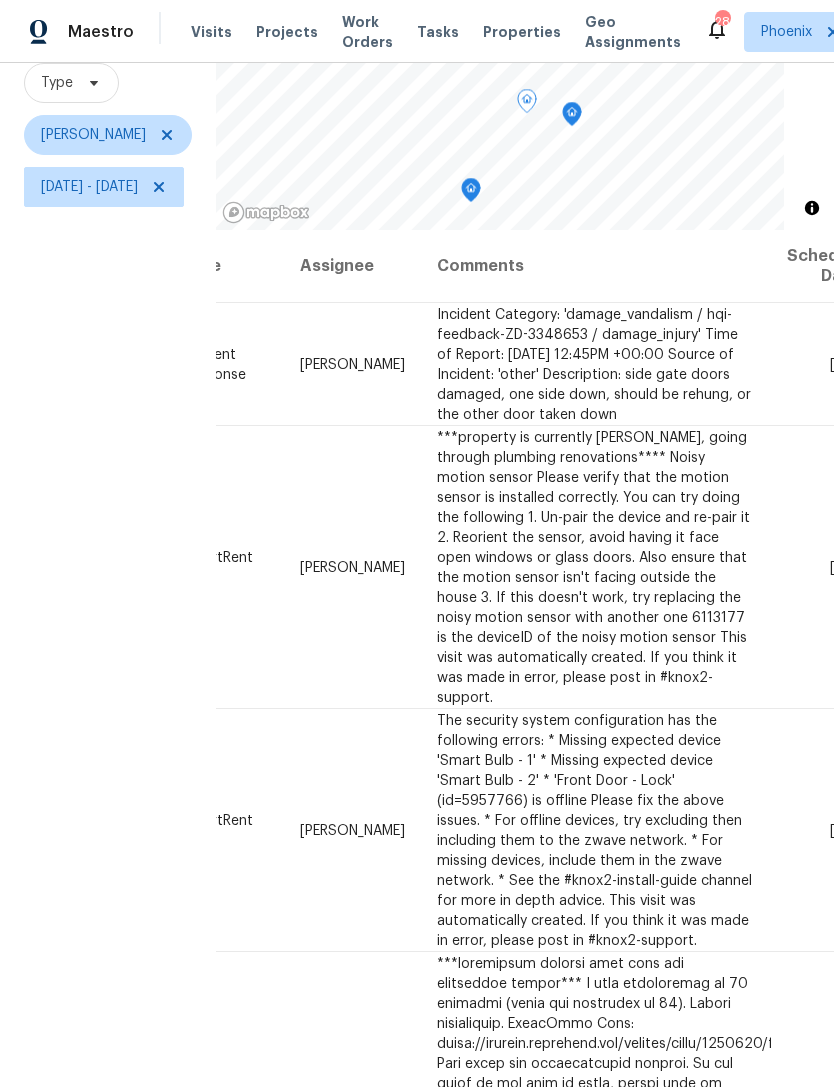scroll, scrollTop: 0, scrollLeft: 215, axis: horizontal 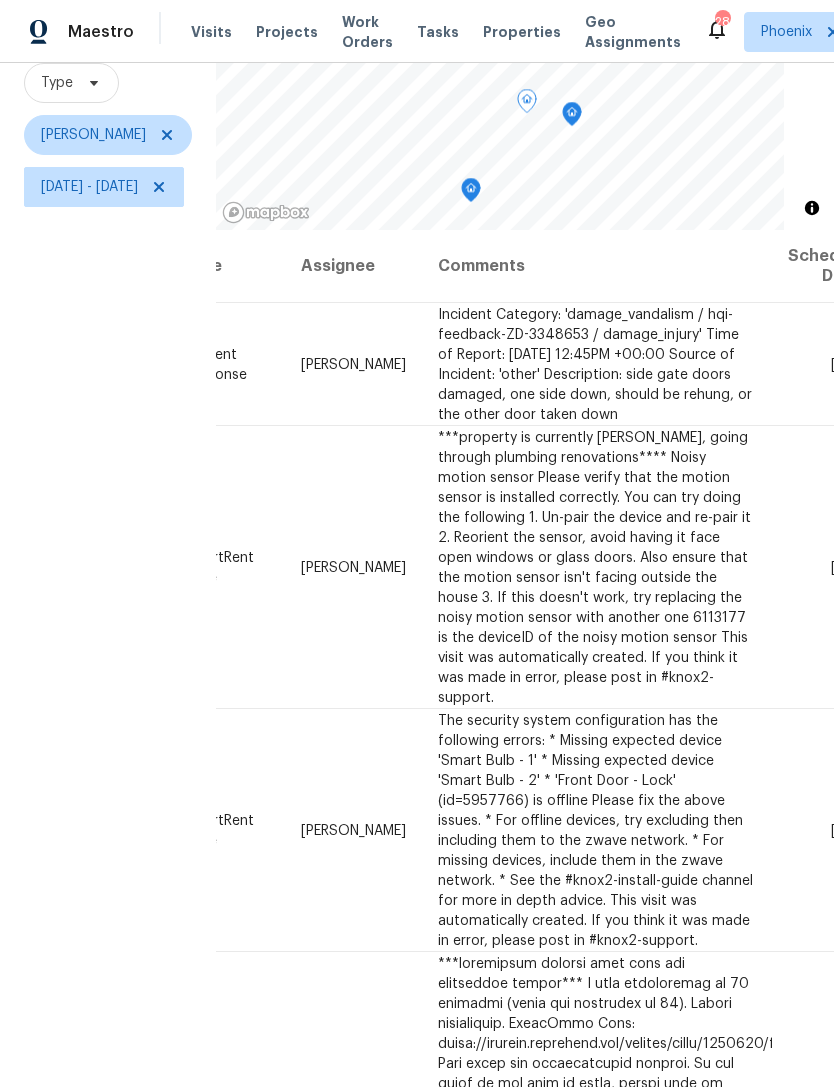 click 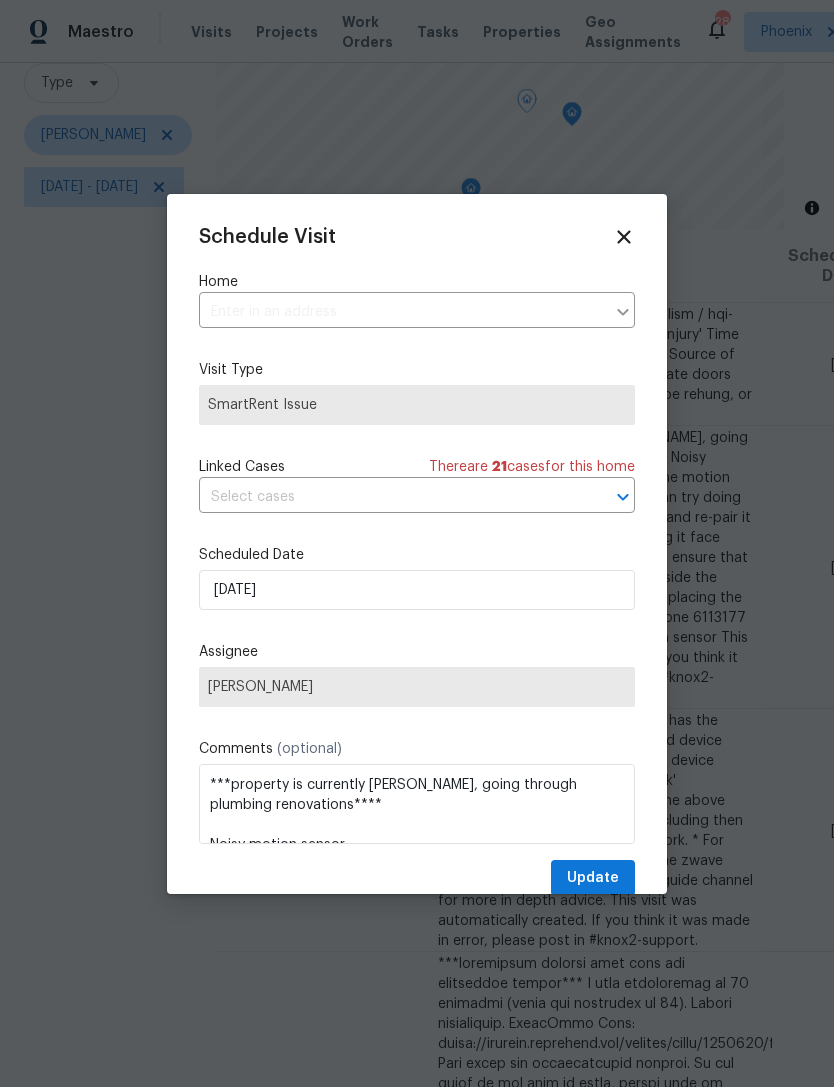 type on "901 W 16th St, Tempe, AZ 85281" 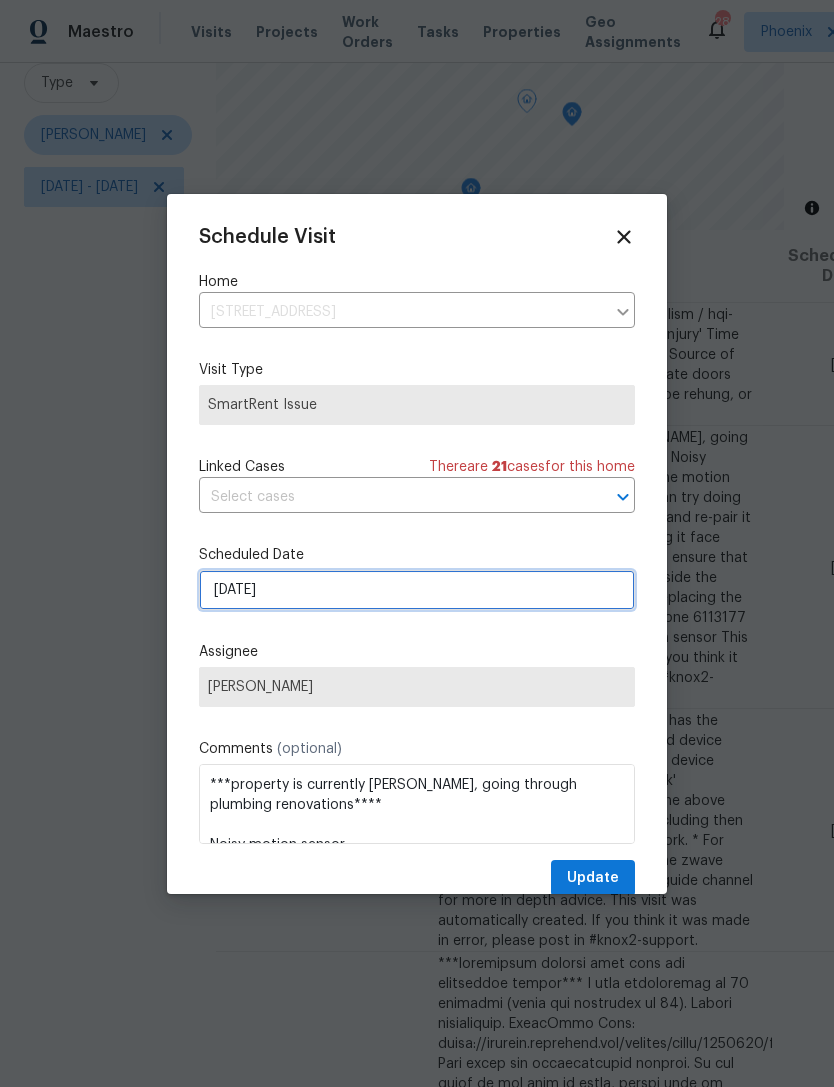click on "7/23/2025" at bounding box center (417, 590) 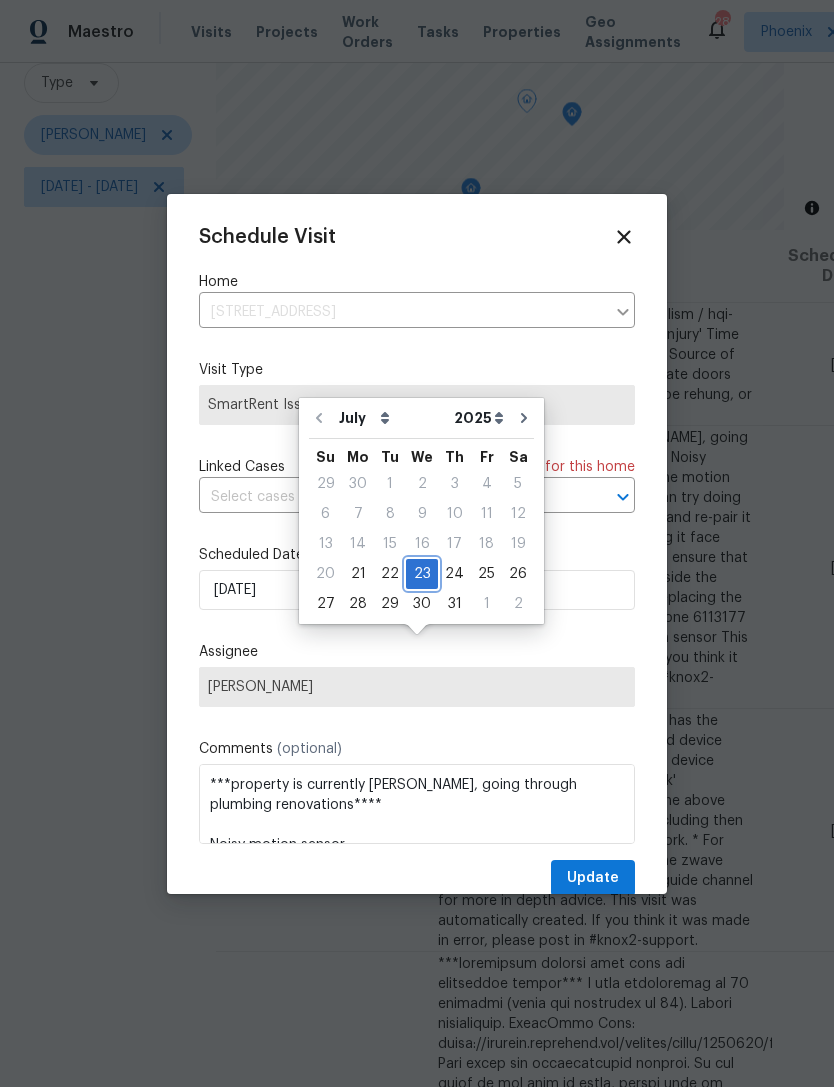 click on "23" at bounding box center (422, 574) 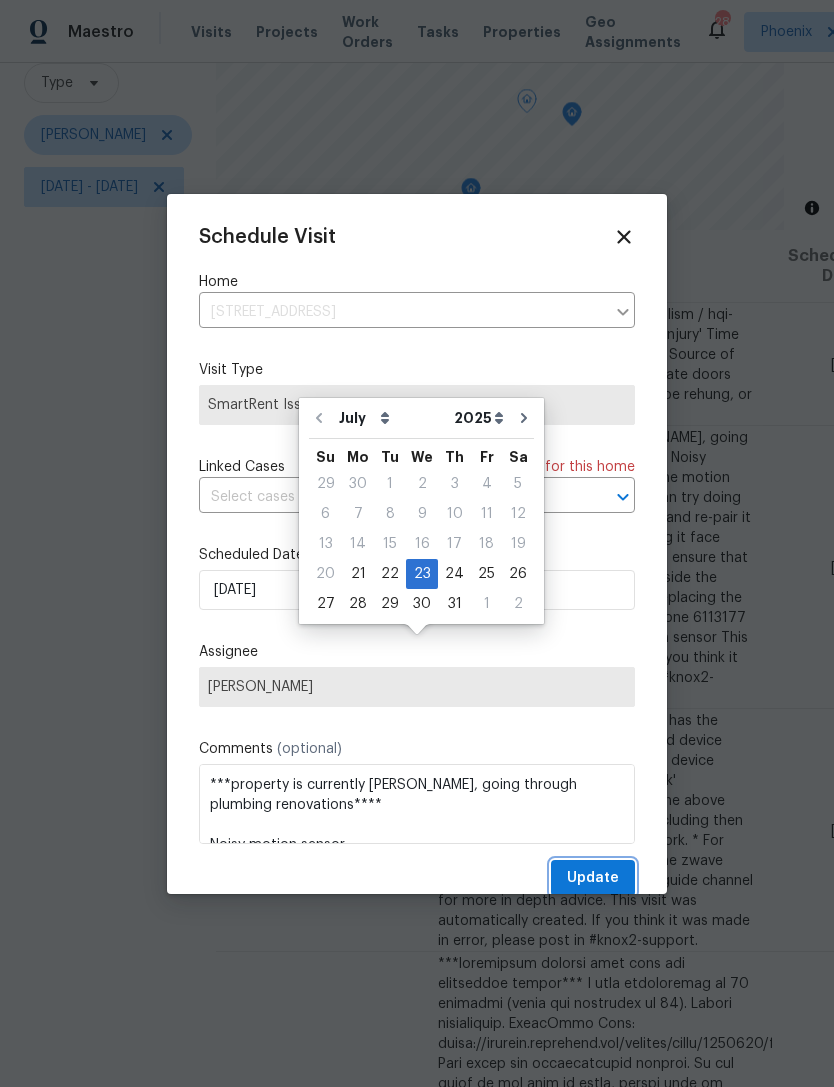 click on "Update" at bounding box center (593, 878) 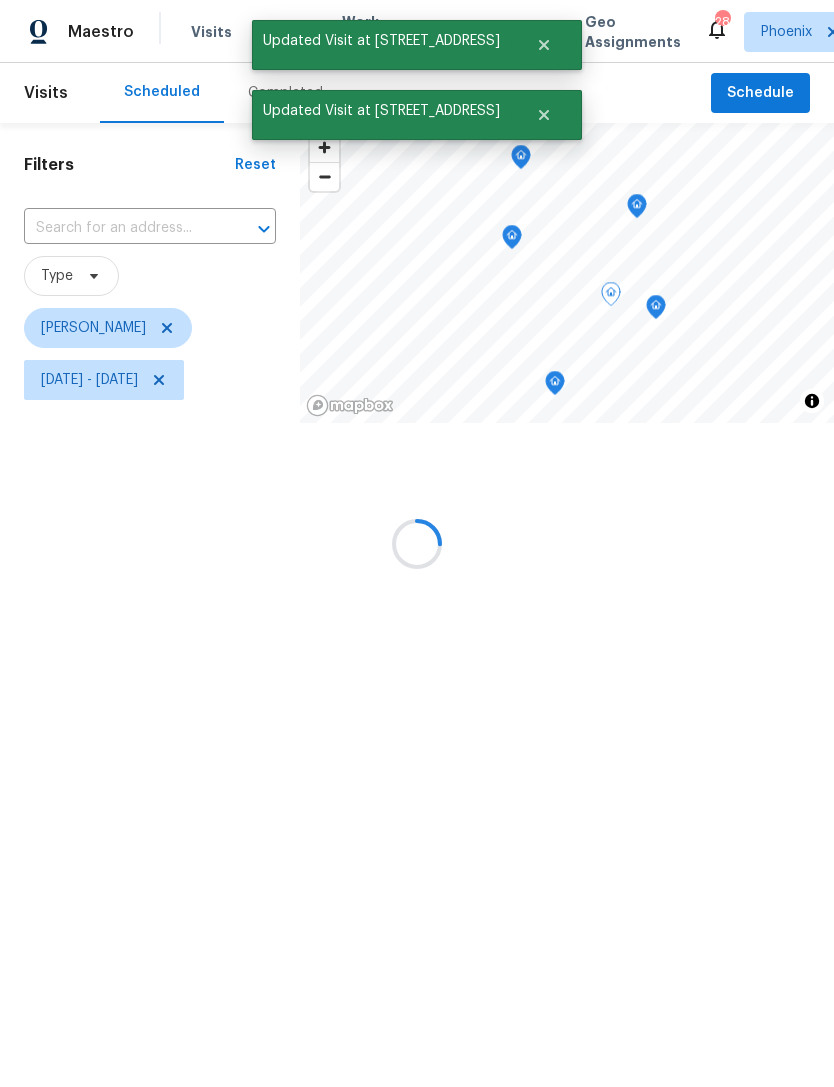 scroll, scrollTop: 0, scrollLeft: 0, axis: both 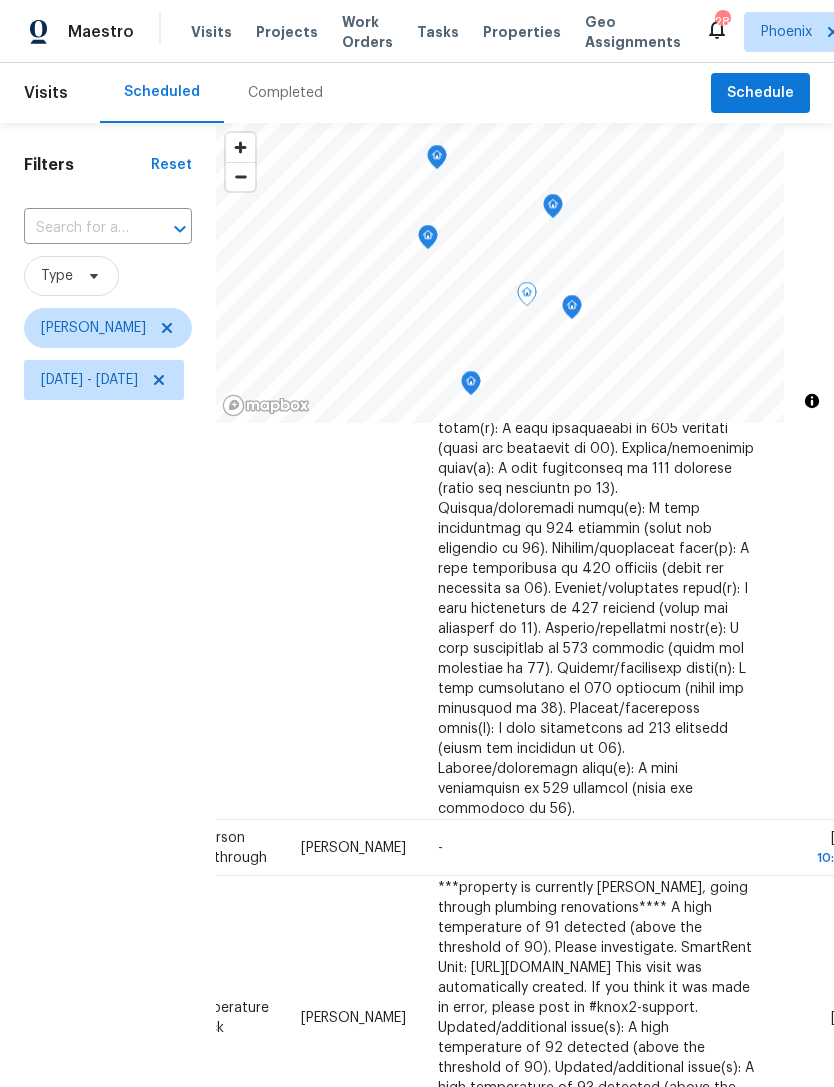 click 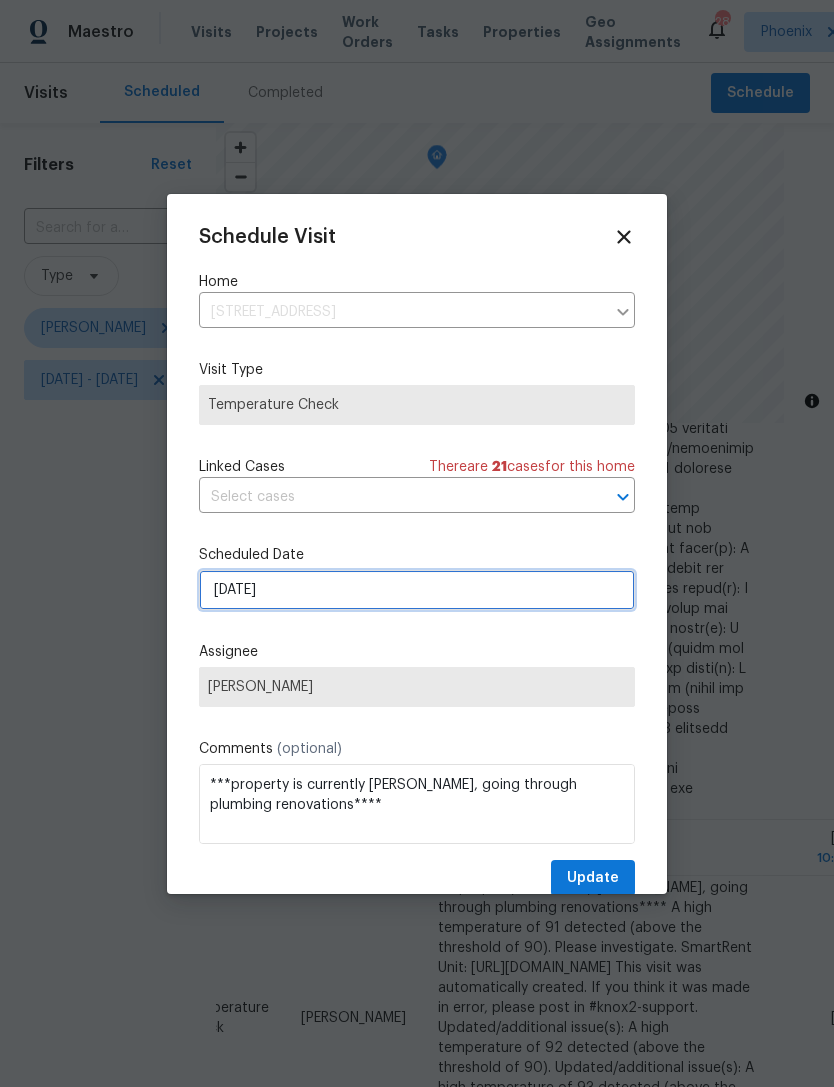 click on "7/21/2025" at bounding box center (417, 590) 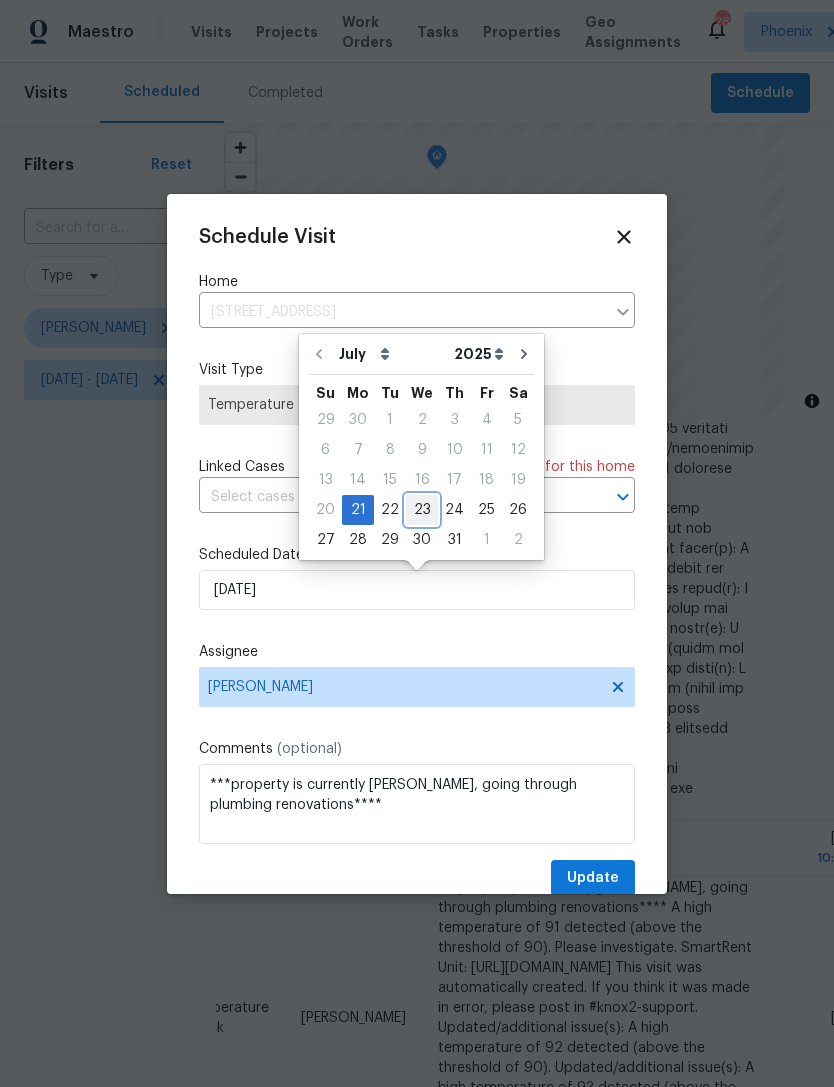 click on "23" at bounding box center [422, 510] 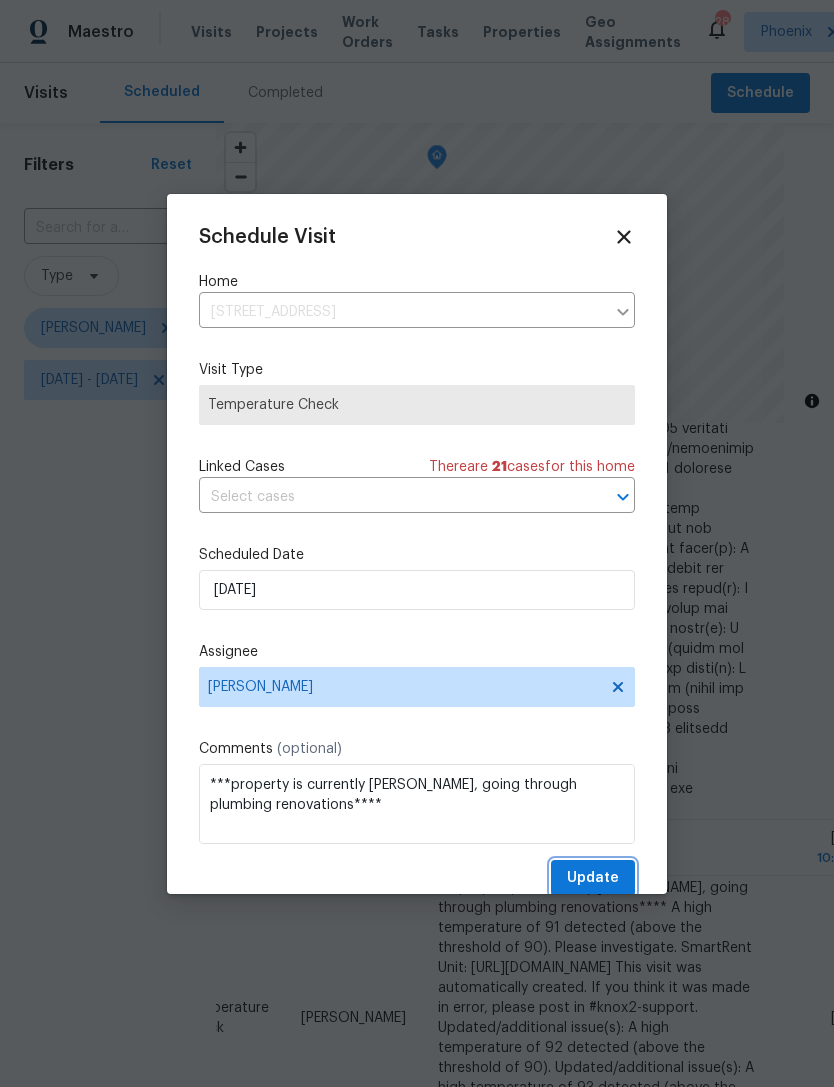 click on "Update" at bounding box center [593, 878] 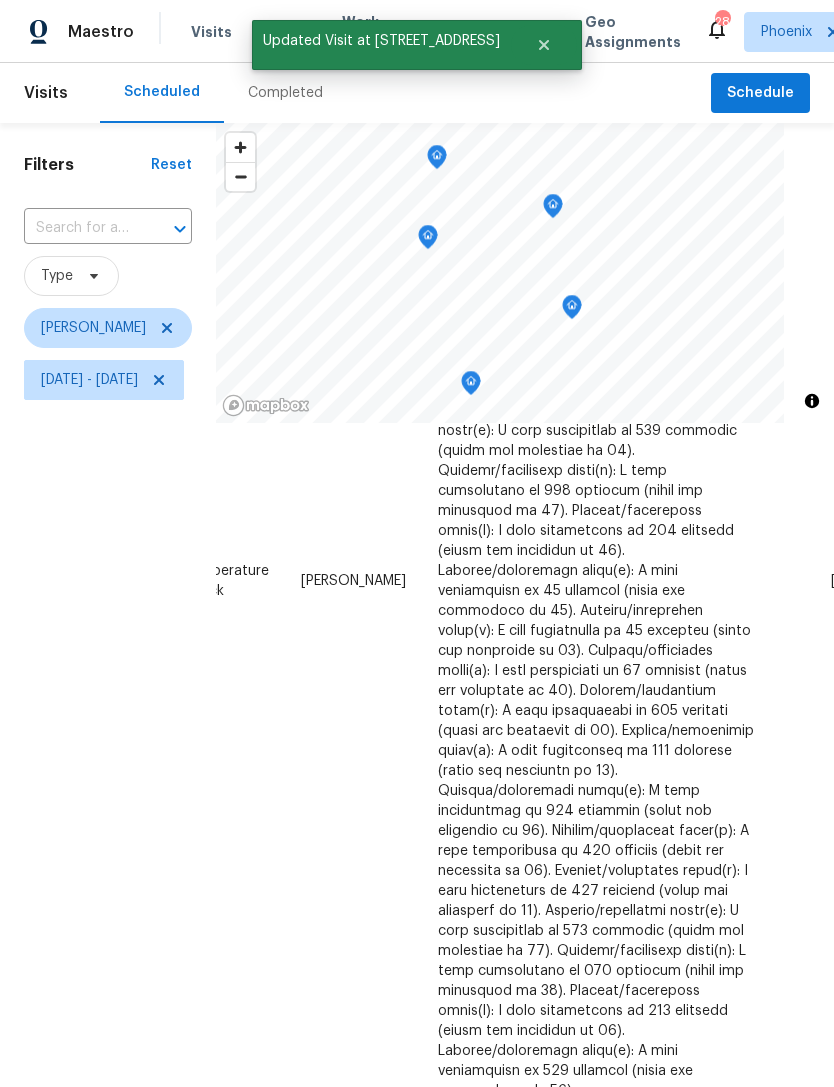 scroll, scrollTop: 802, scrollLeft: 215, axis: both 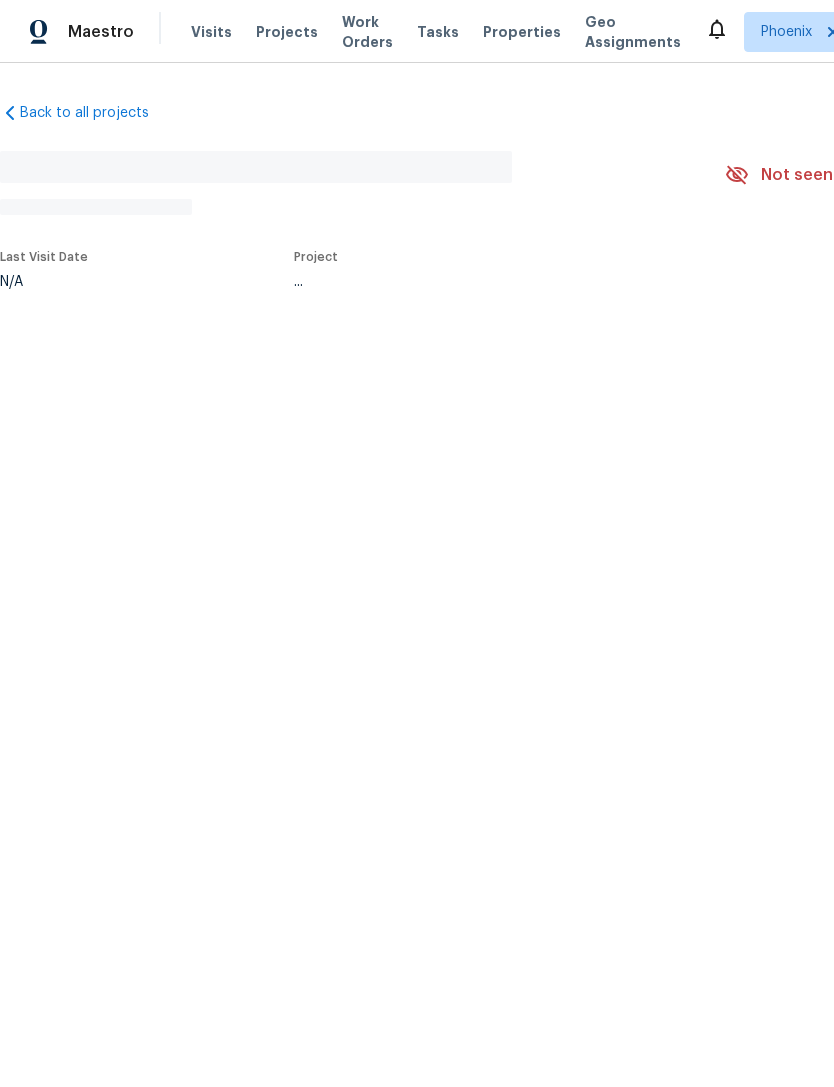 click on "Work Orders" at bounding box center (367, 32) 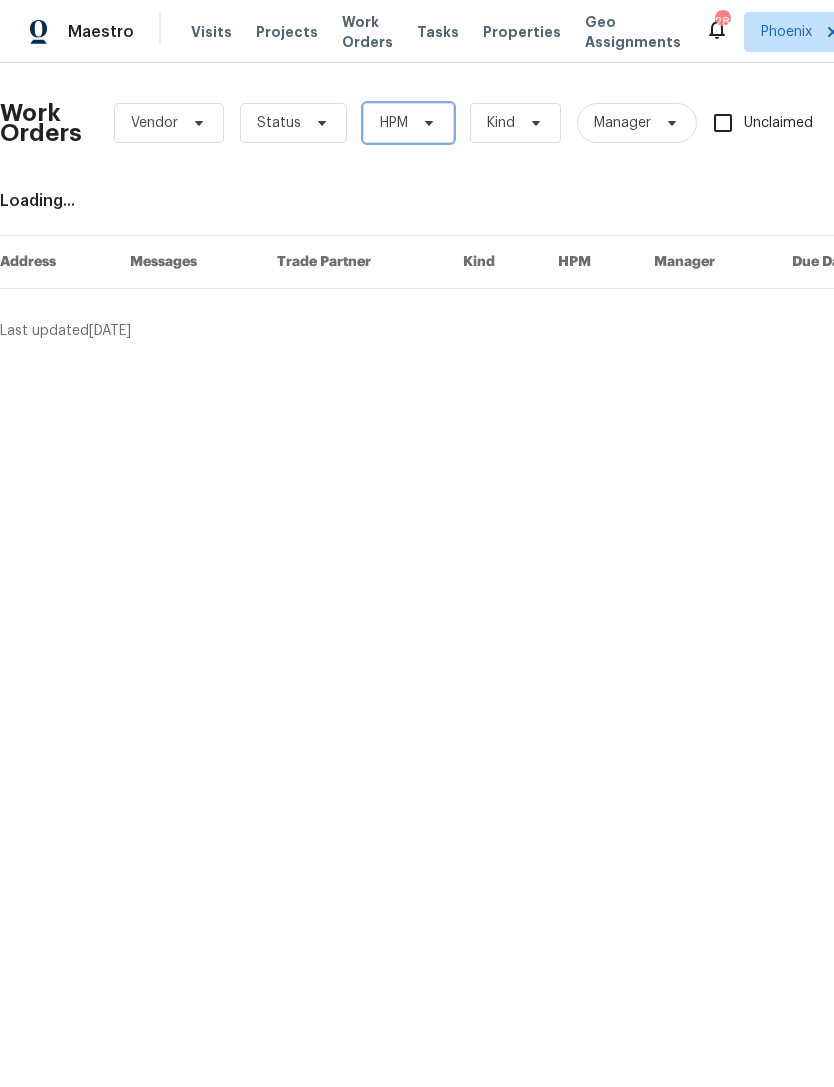 click 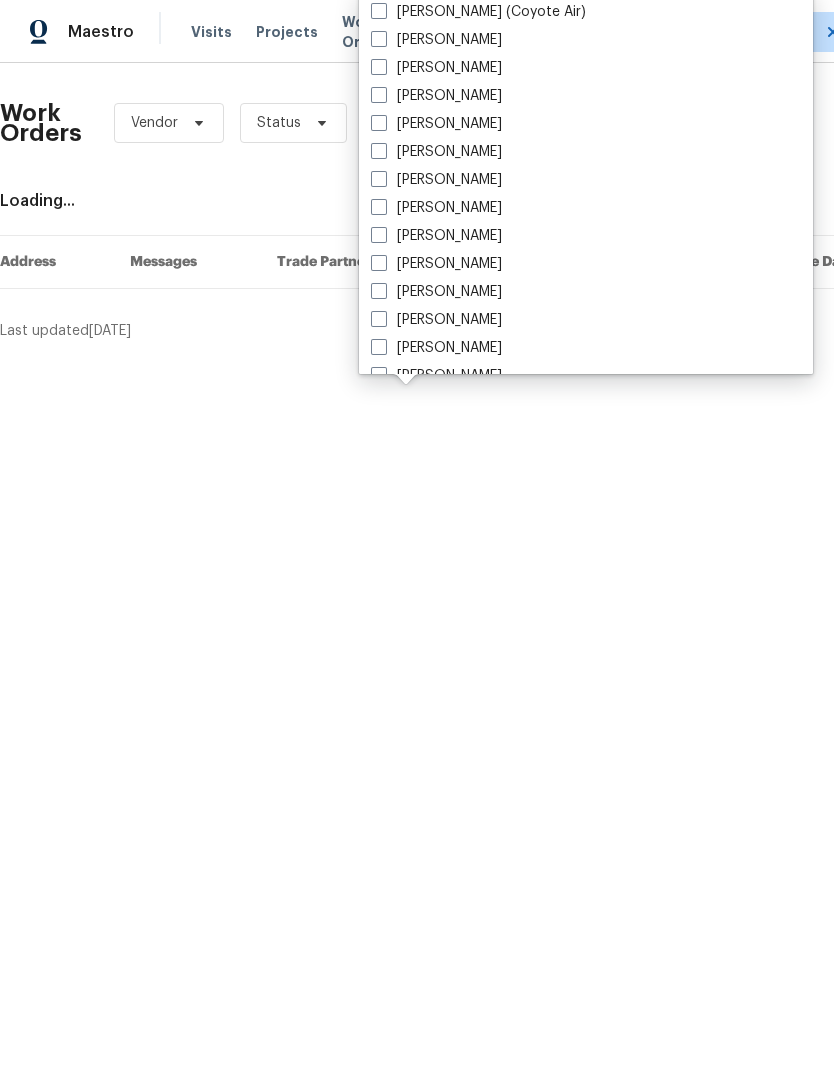 click on "[PERSON_NAME]" at bounding box center [436, 292] 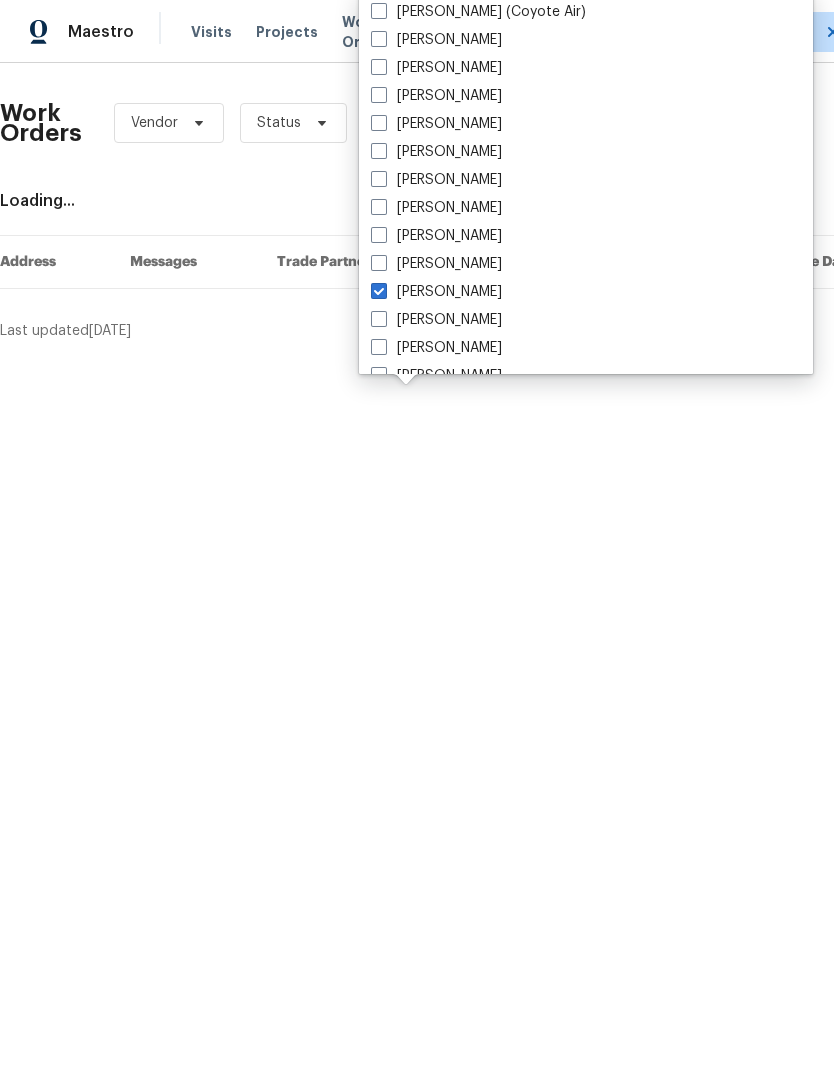 checkbox on "true" 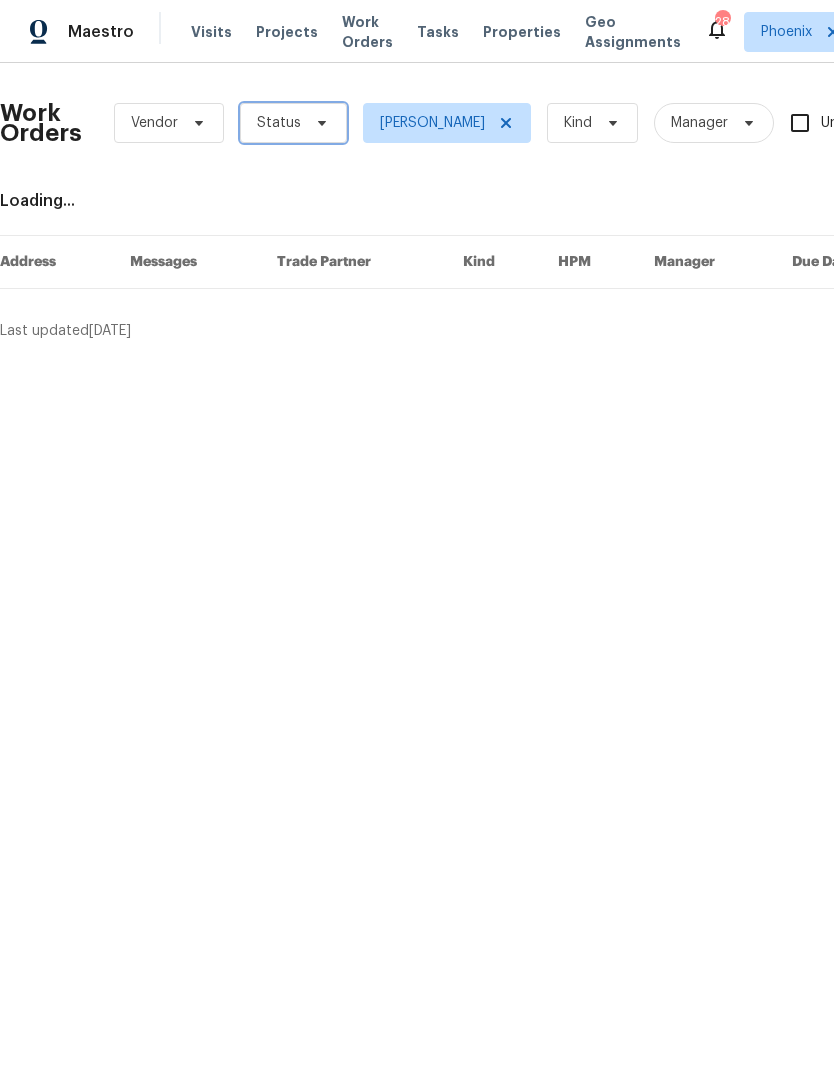 click at bounding box center [319, 123] 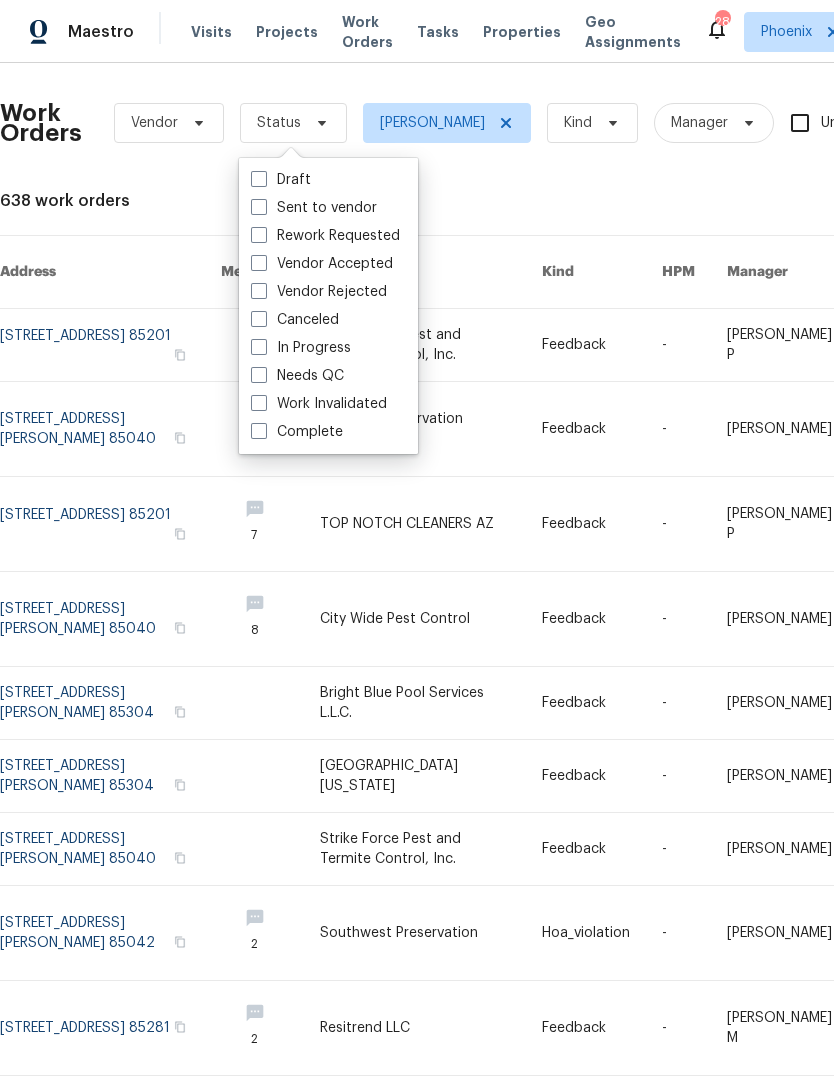click at bounding box center [259, 375] 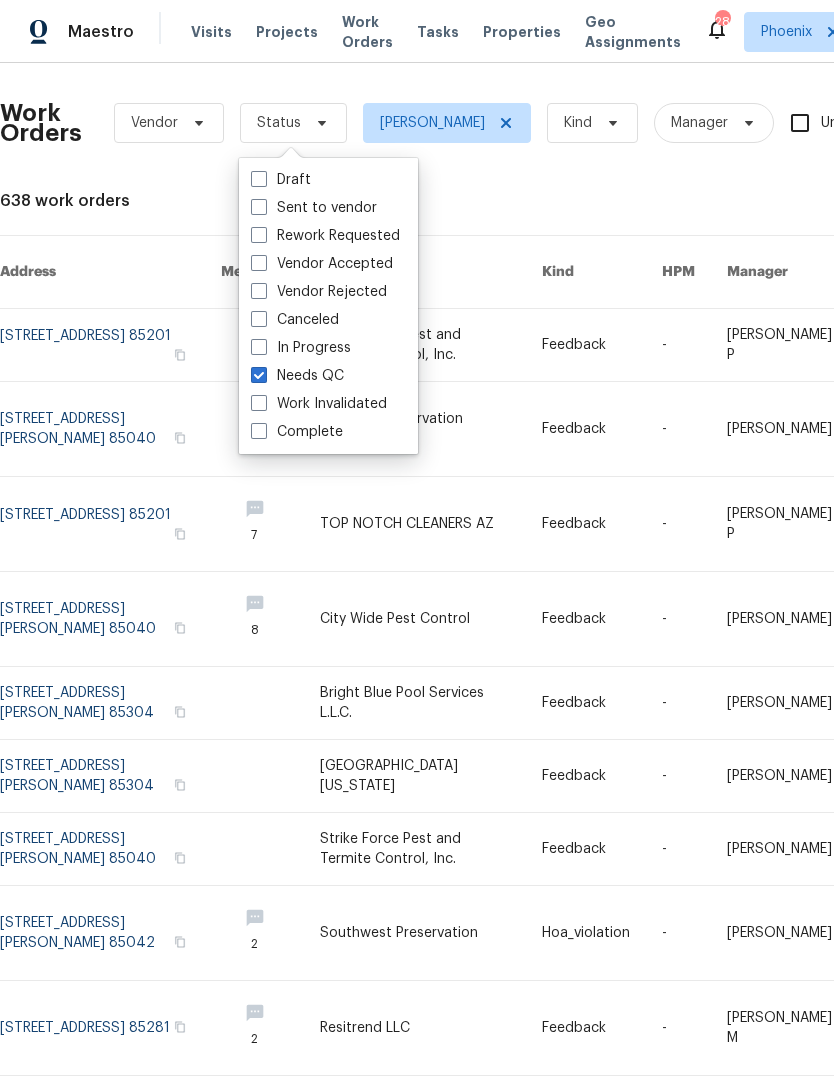 checkbox on "true" 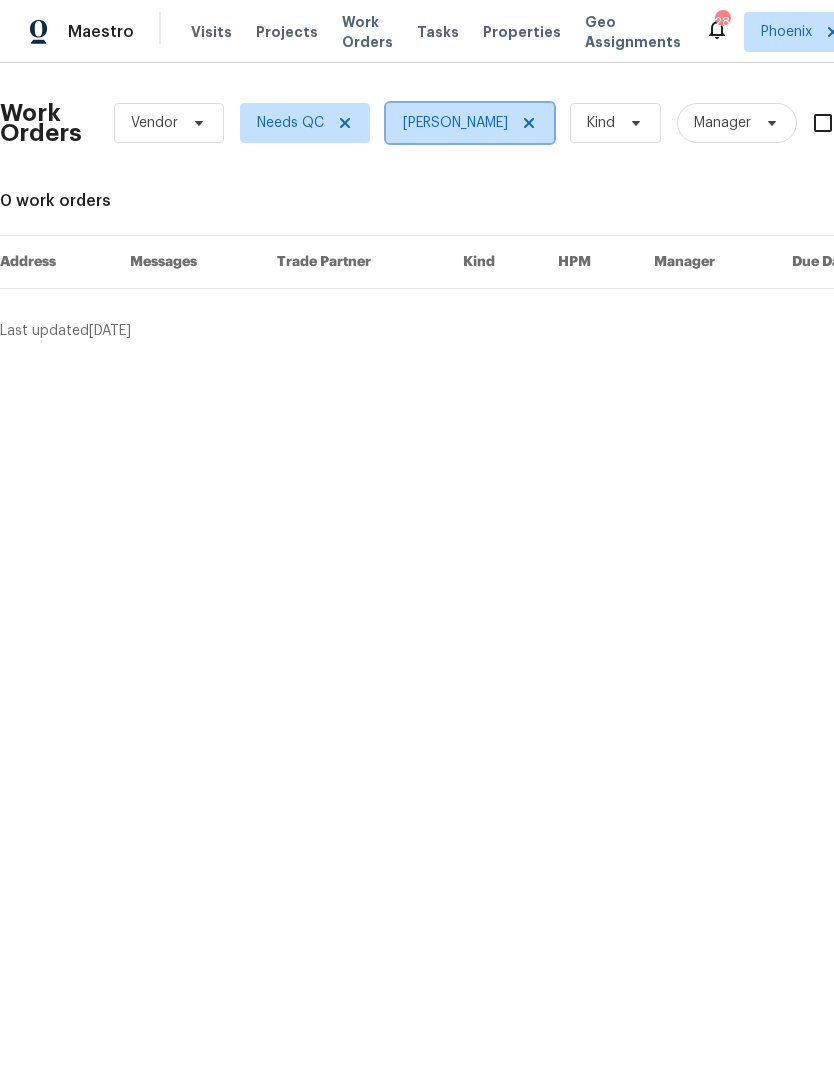 click at bounding box center (526, 123) 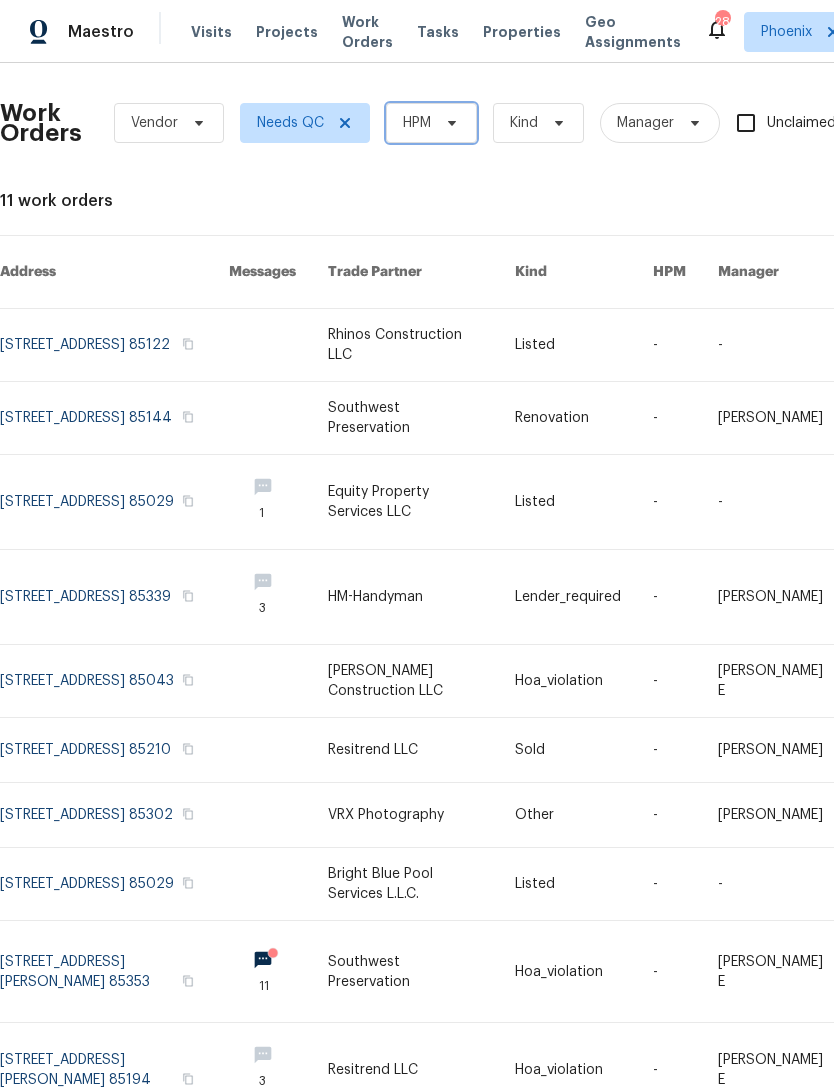 click on "HPM" at bounding box center (417, 123) 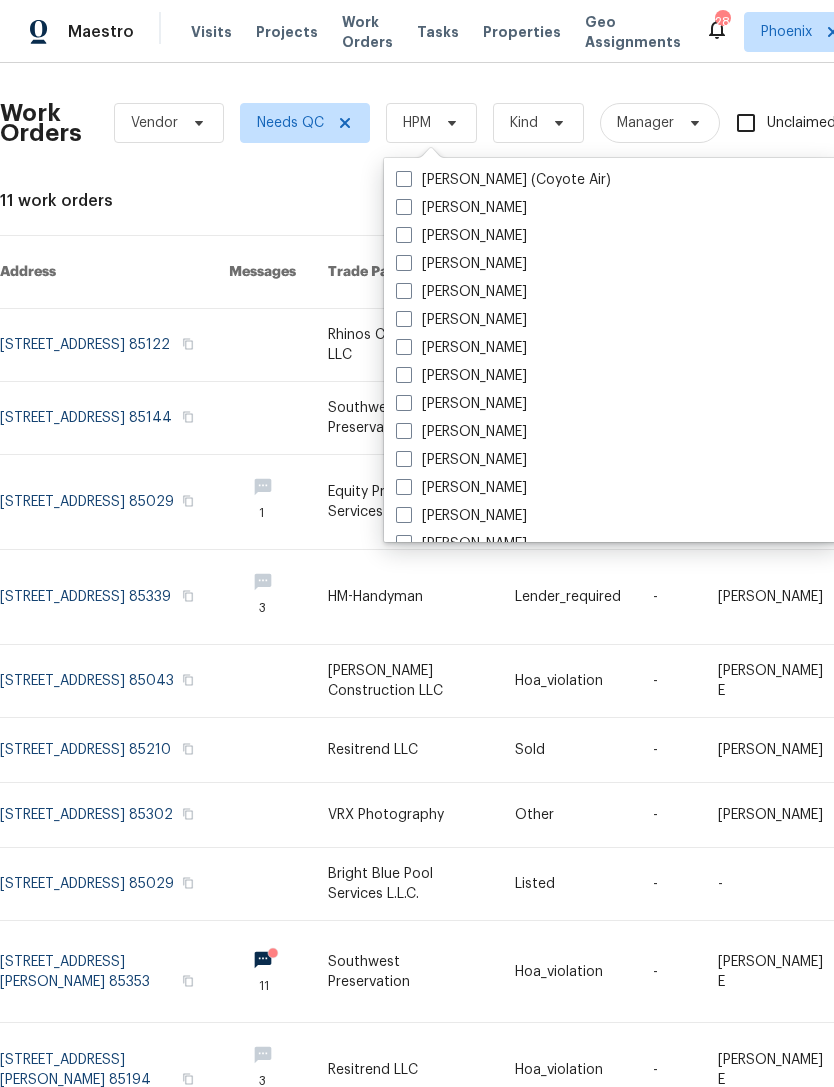 click on "[PERSON_NAME]" at bounding box center (461, 460) 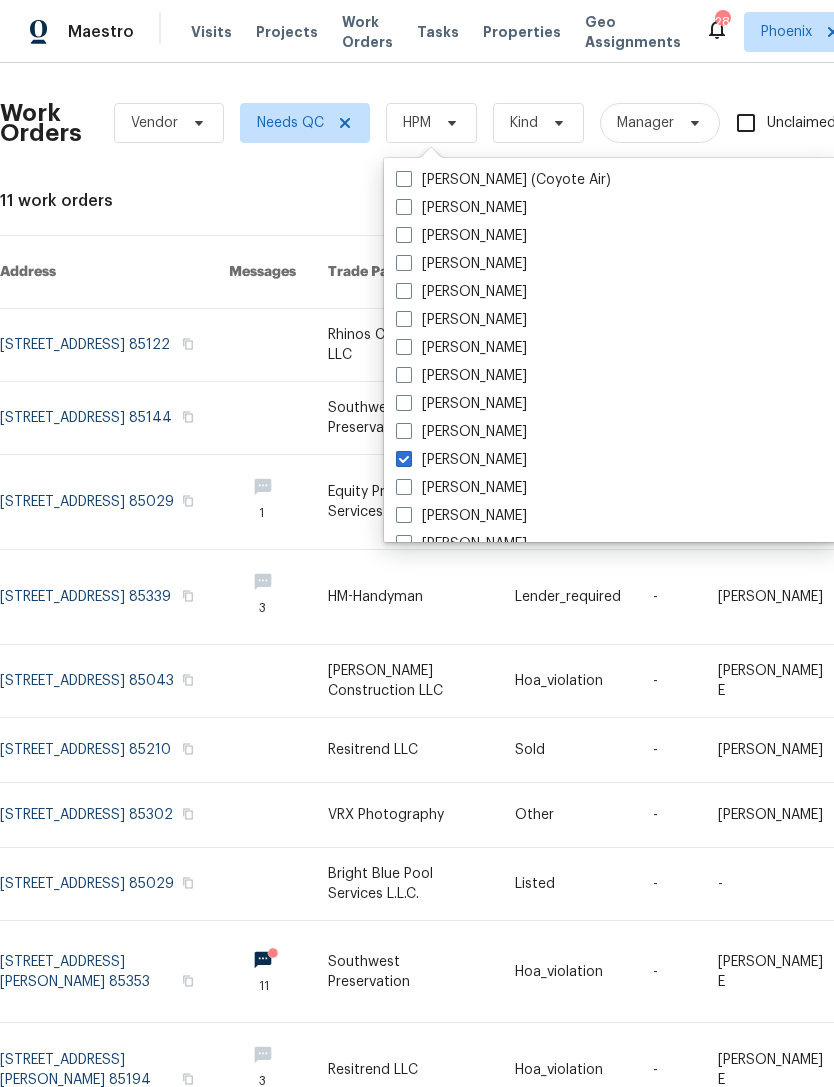 checkbox on "true" 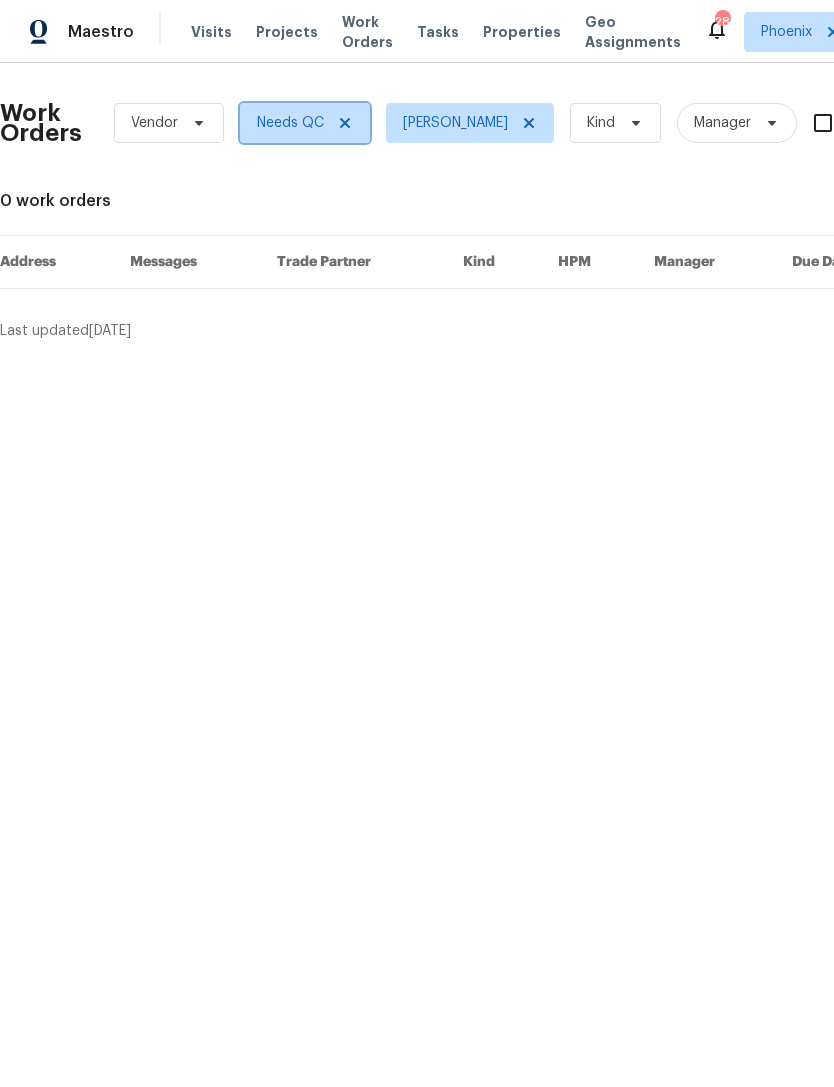 click on "Needs QC" at bounding box center [305, 123] 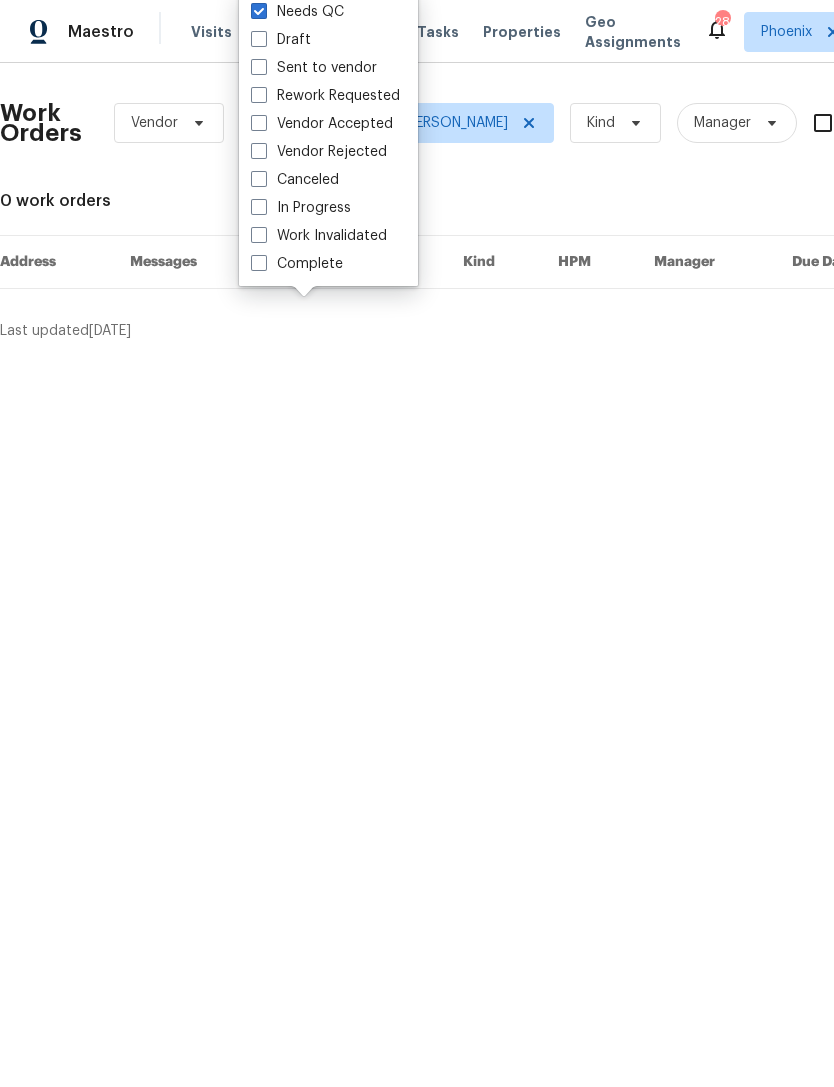 click on "Needs QC" at bounding box center [297, 12] 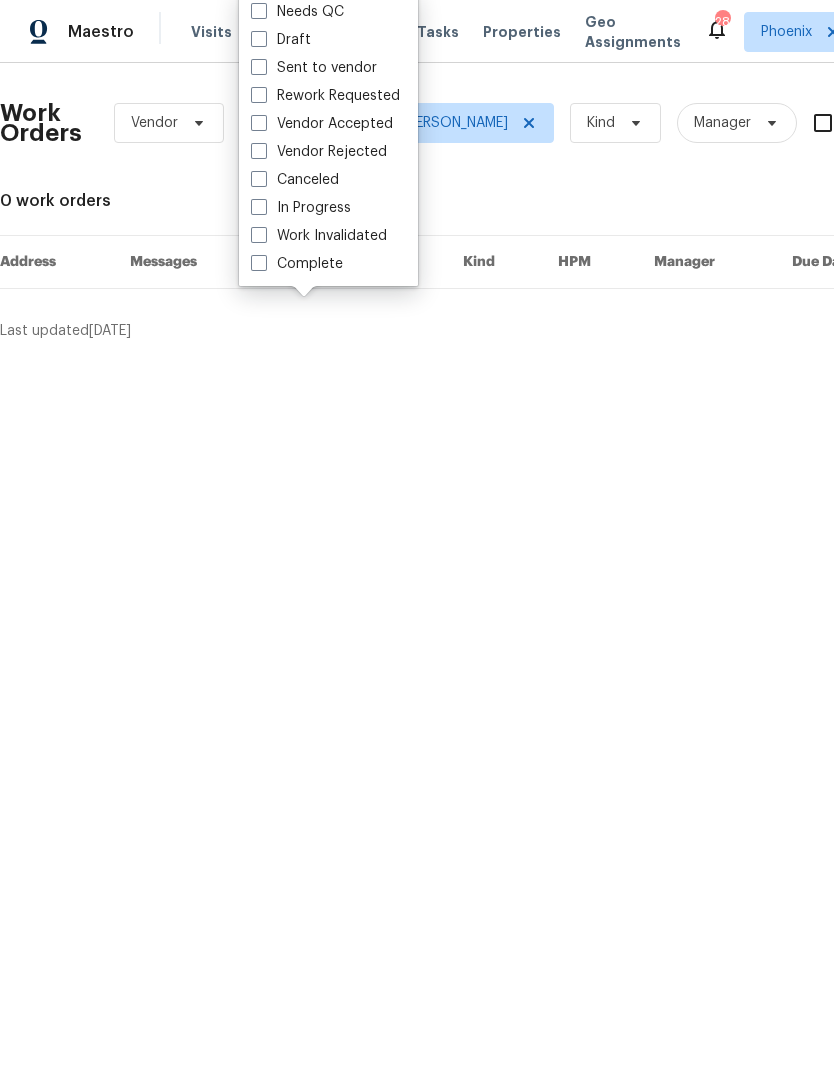 checkbox on "false" 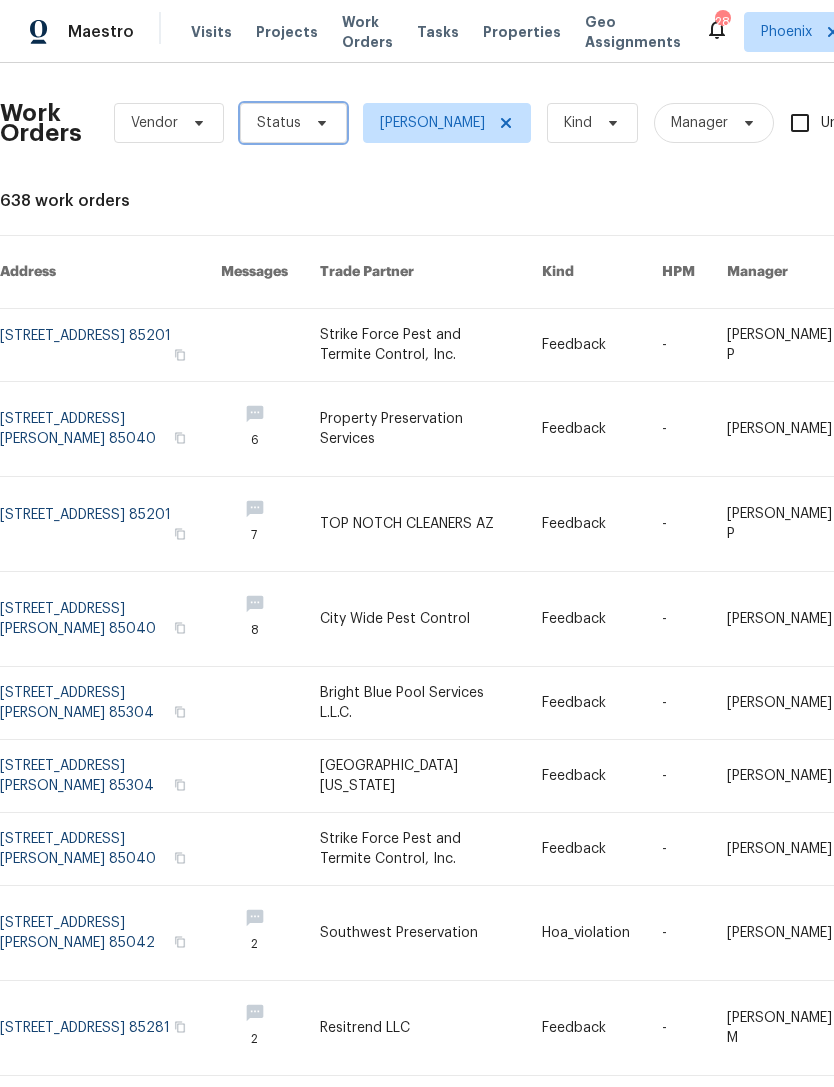 click on "Status" at bounding box center (279, 123) 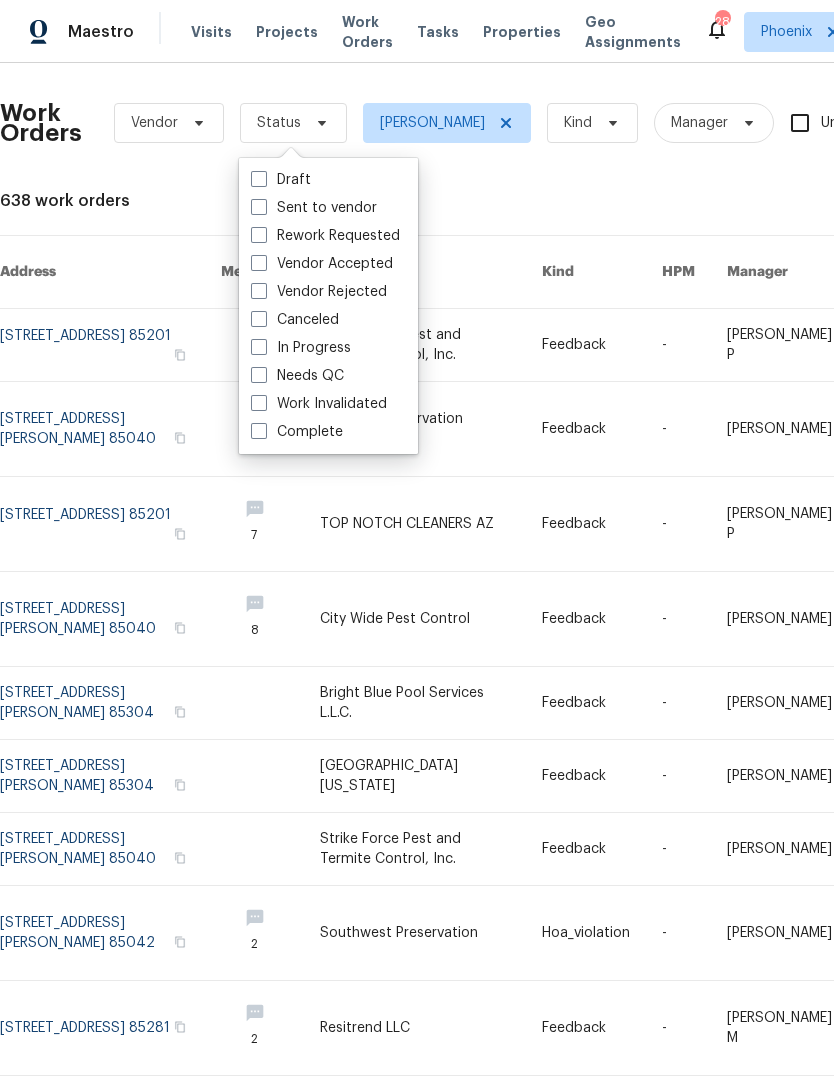 click on "In Progress" at bounding box center (301, 348) 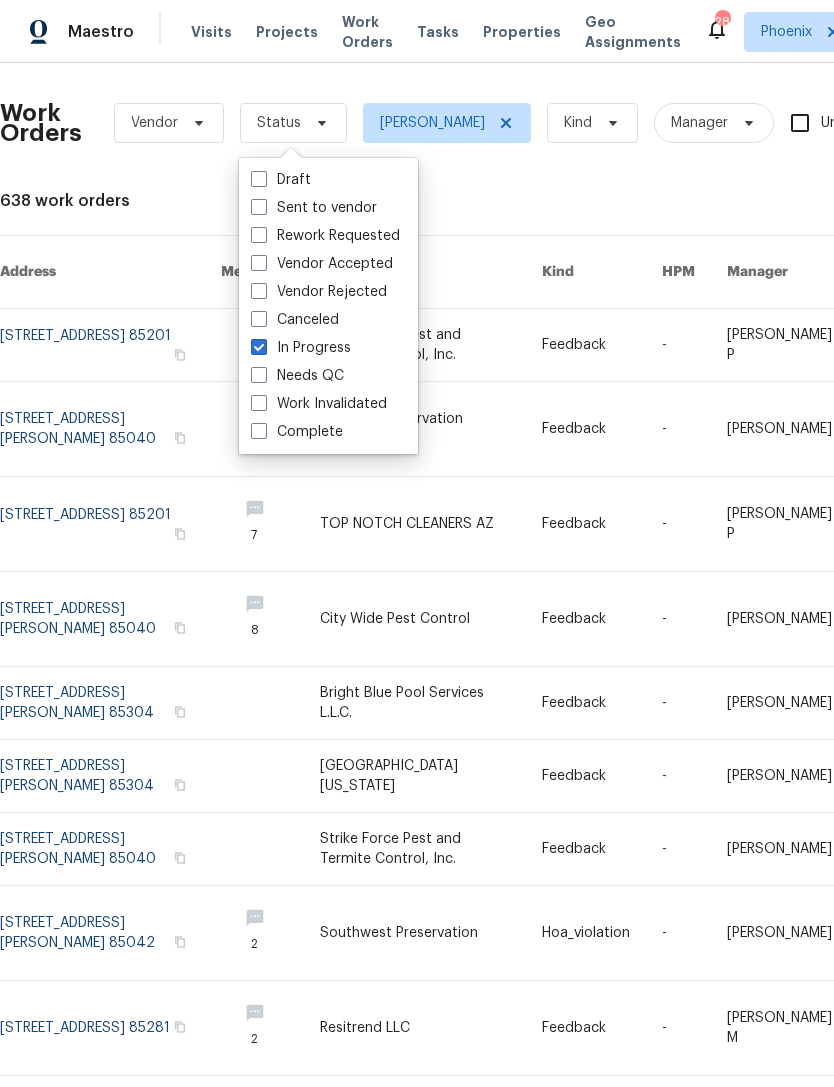 checkbox on "true" 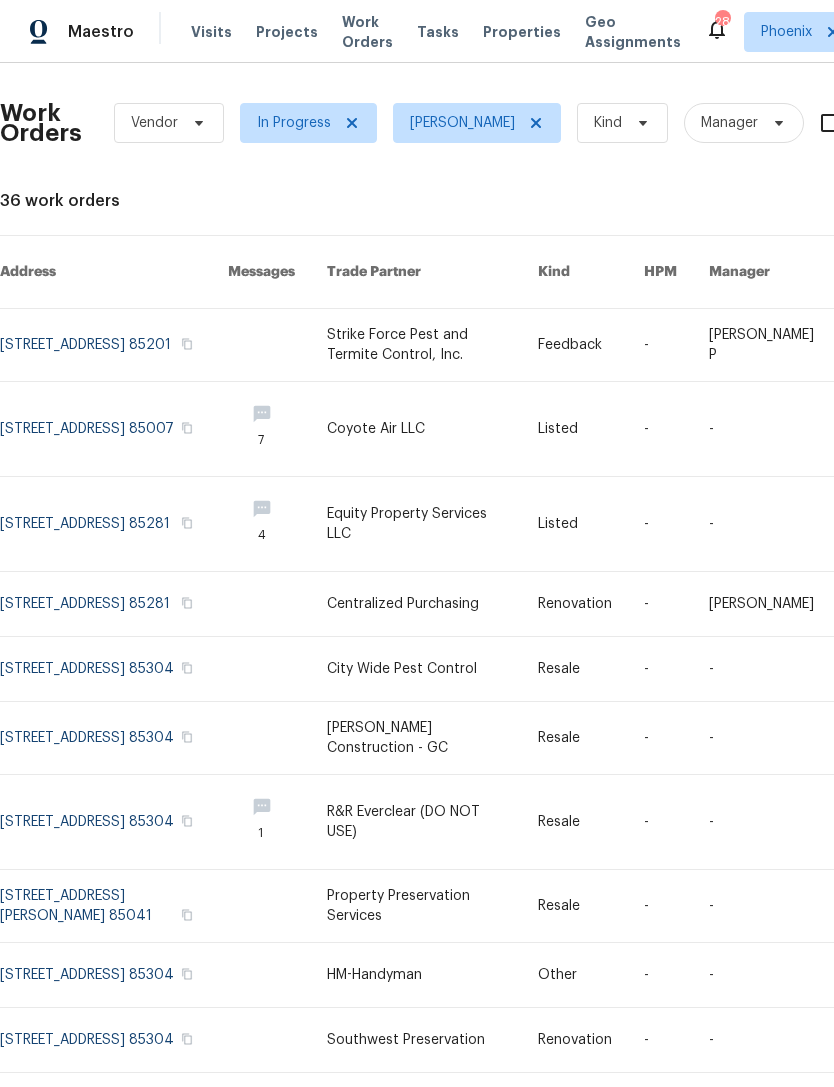 scroll, scrollTop: 0, scrollLeft: 0, axis: both 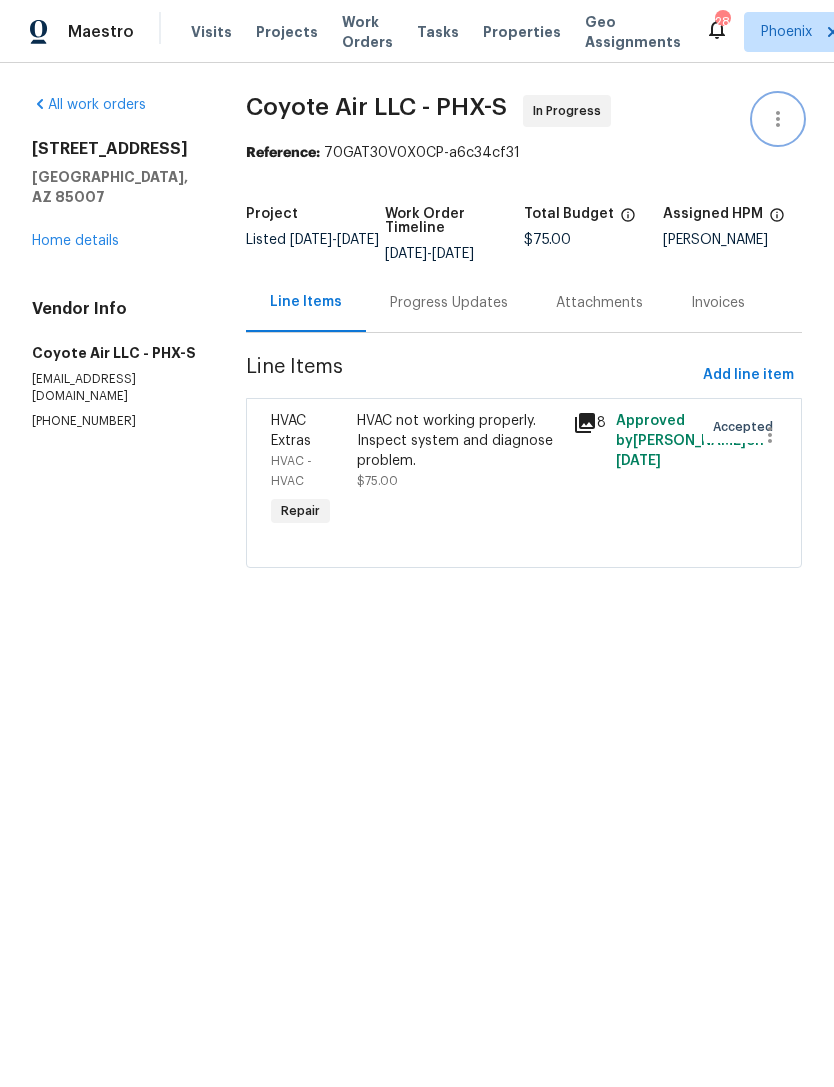 click 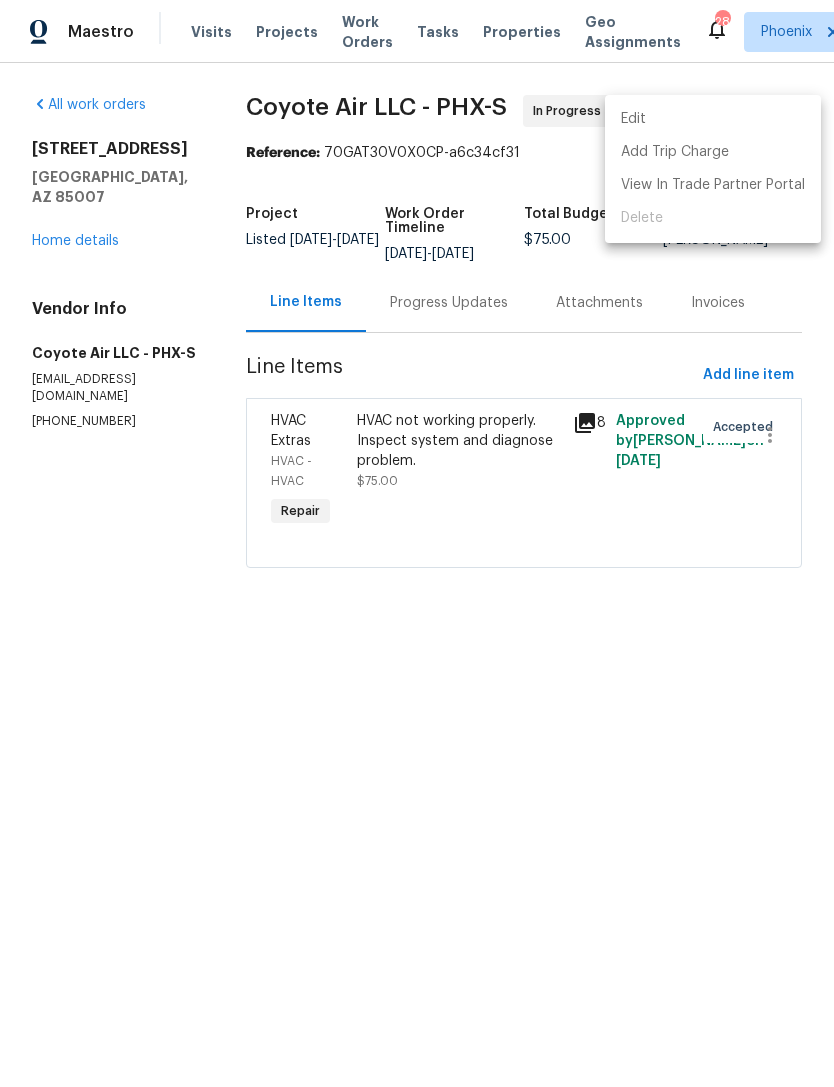 click on "Edit" at bounding box center [713, 119] 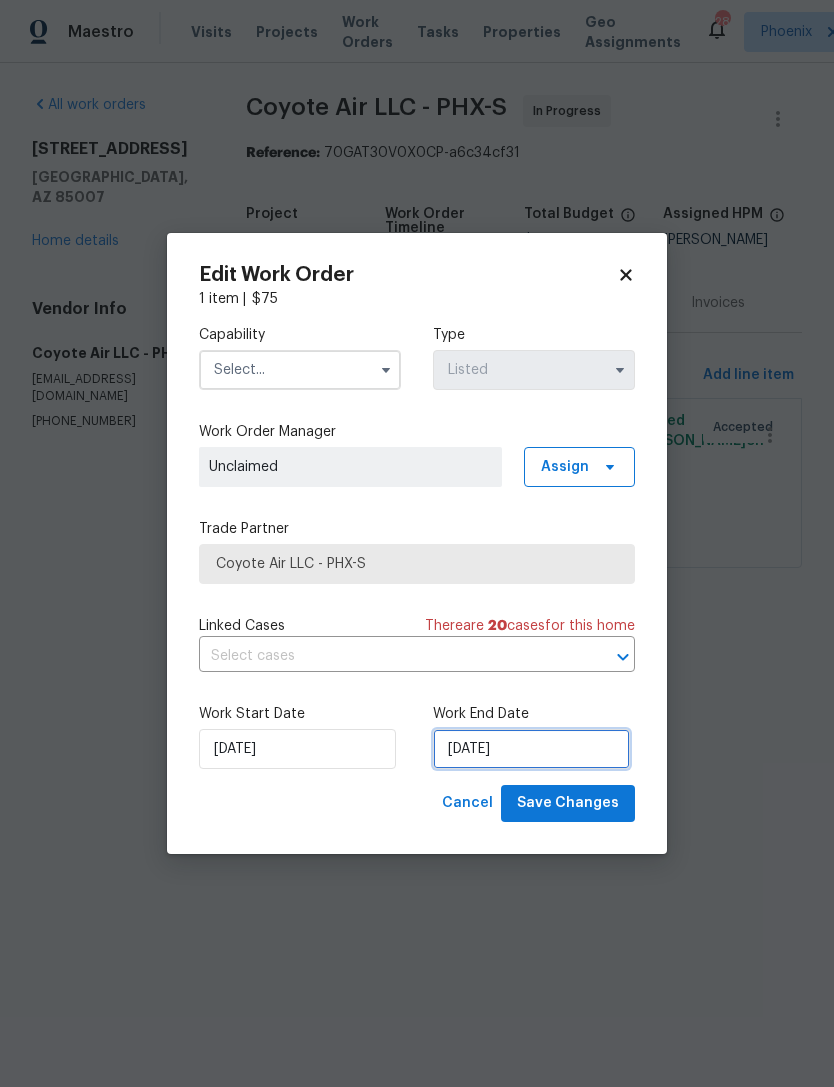 click on "7/12/2025" at bounding box center (531, 749) 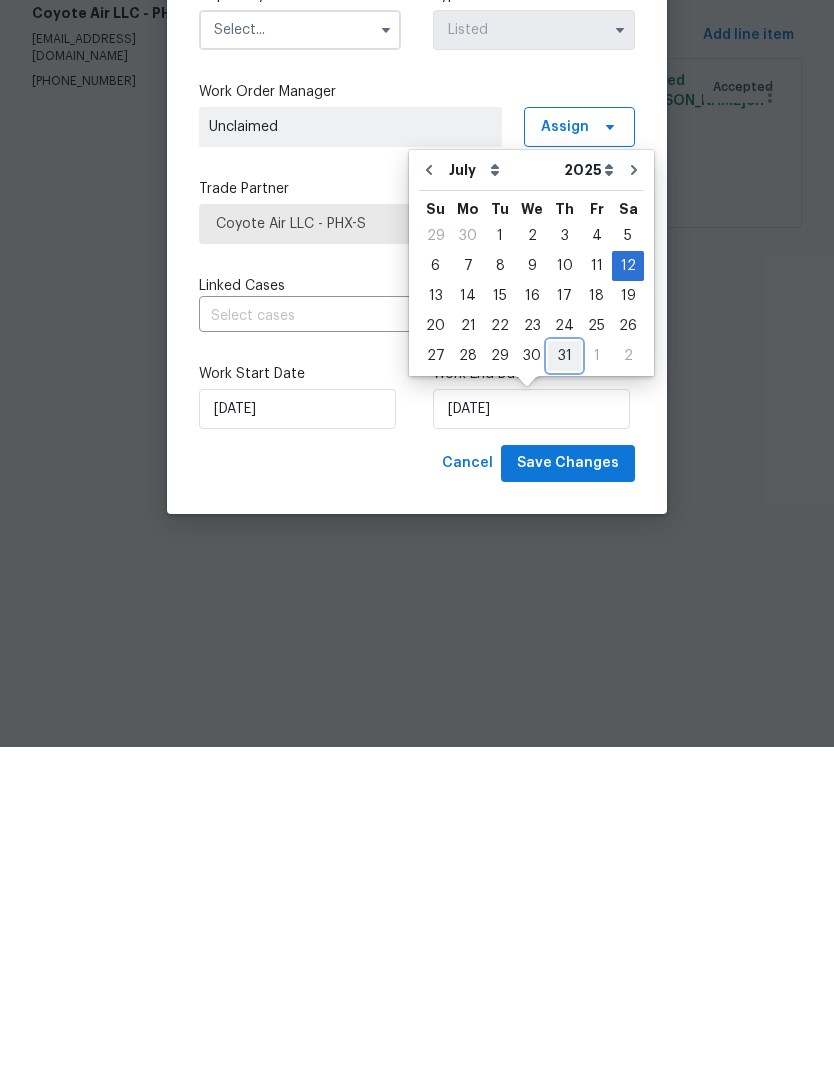 click on "31" at bounding box center [564, 696] 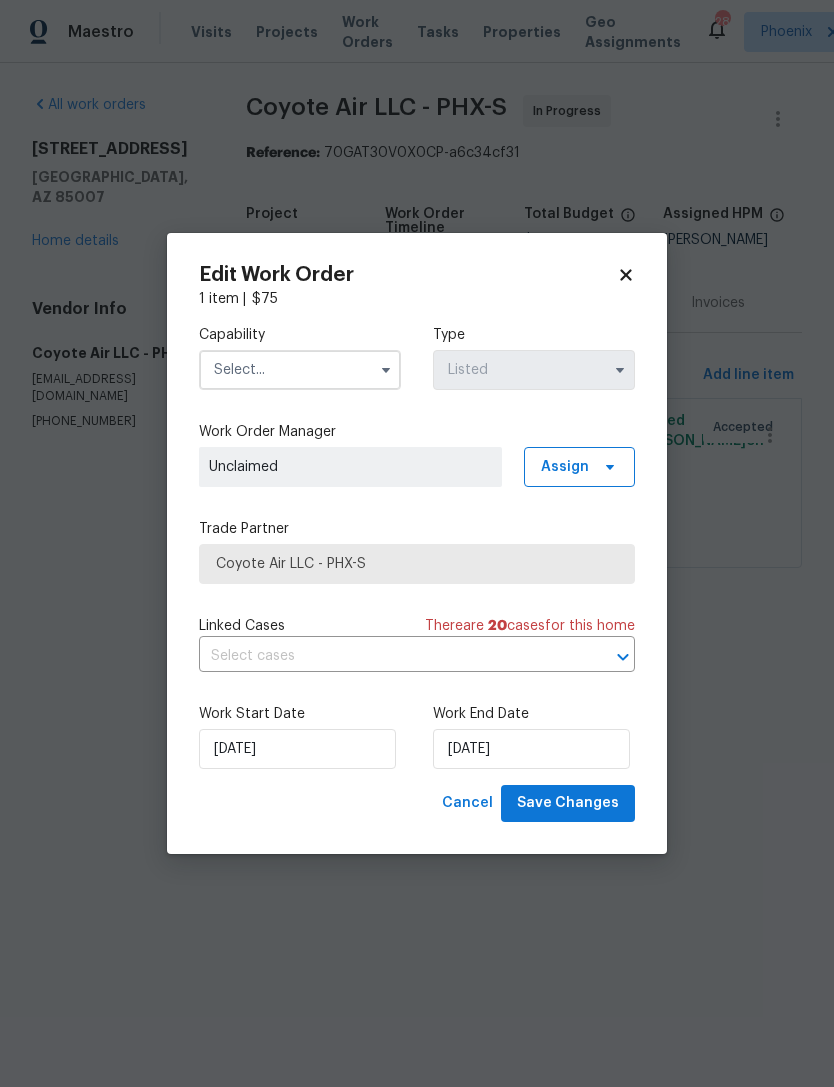 click at bounding box center (300, 370) 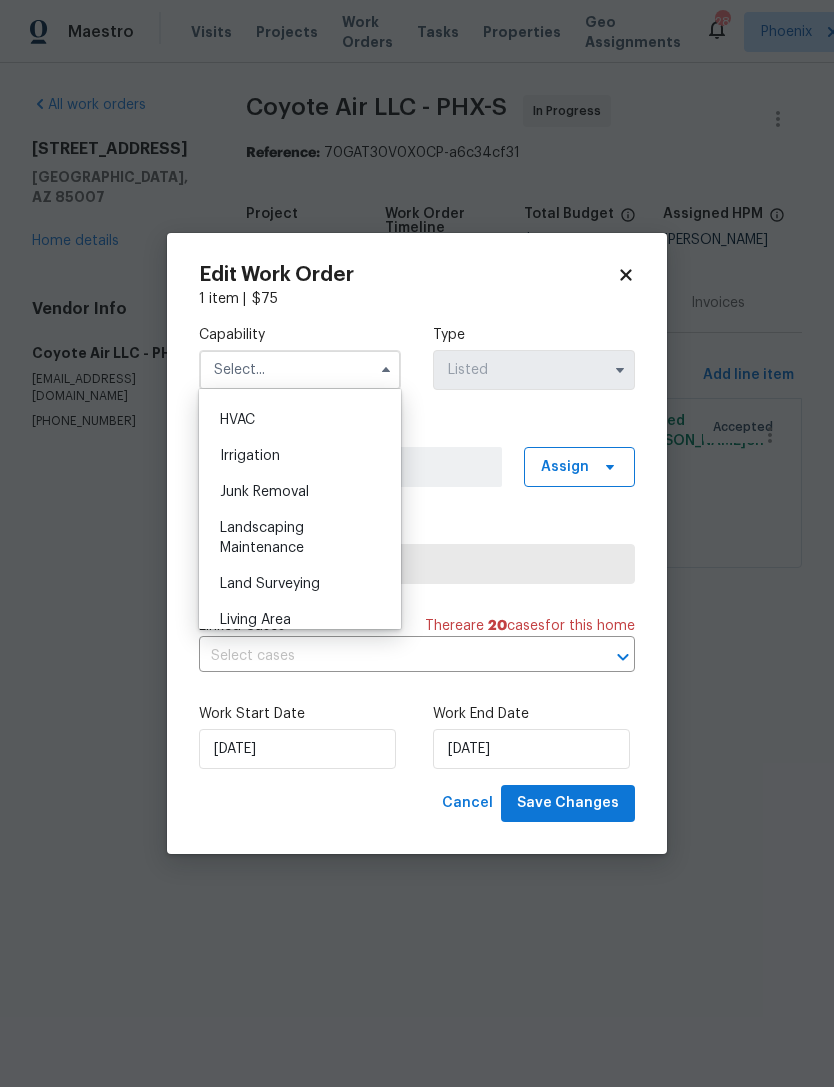 scroll, scrollTop: 1192, scrollLeft: 0, axis: vertical 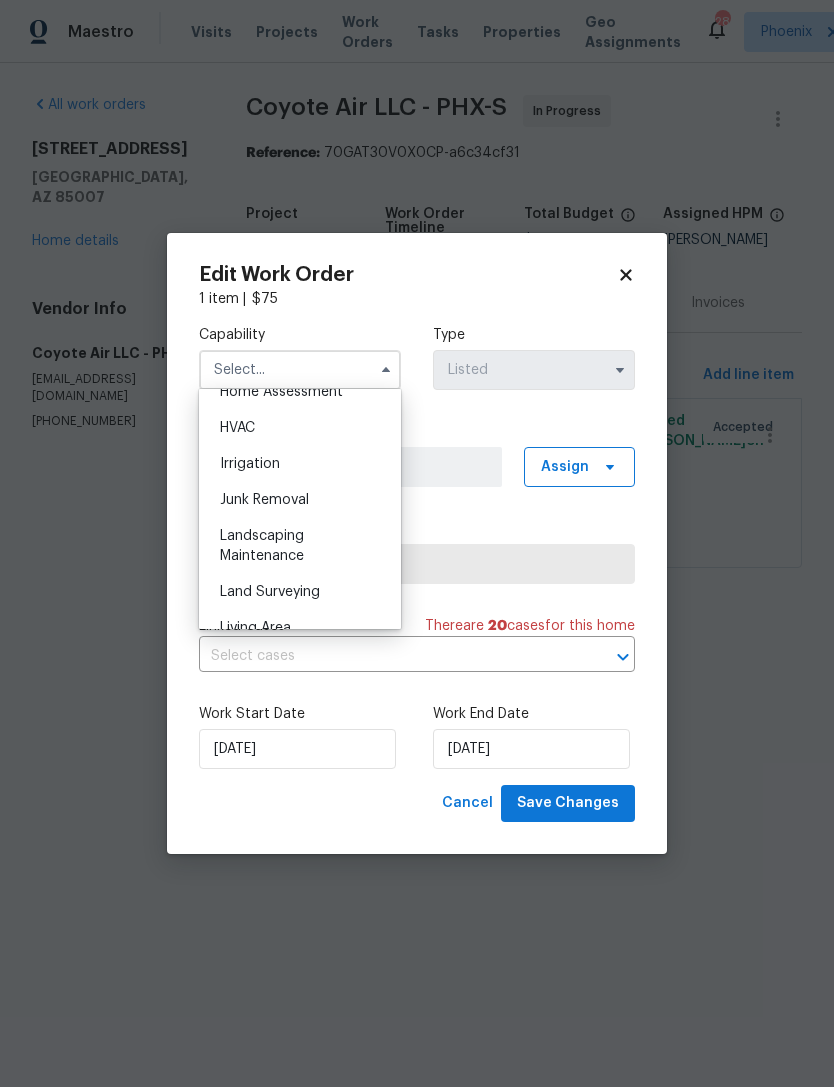 click on "HVAC" at bounding box center (237, 428) 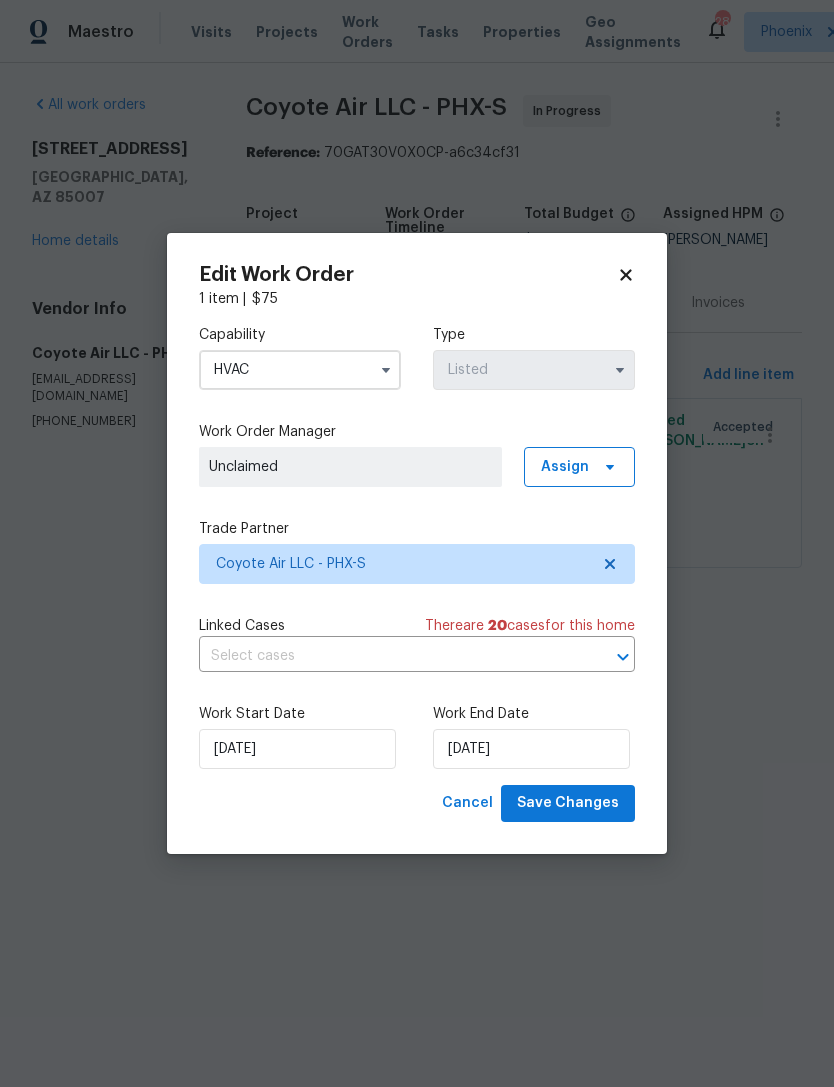 type on "HVAC" 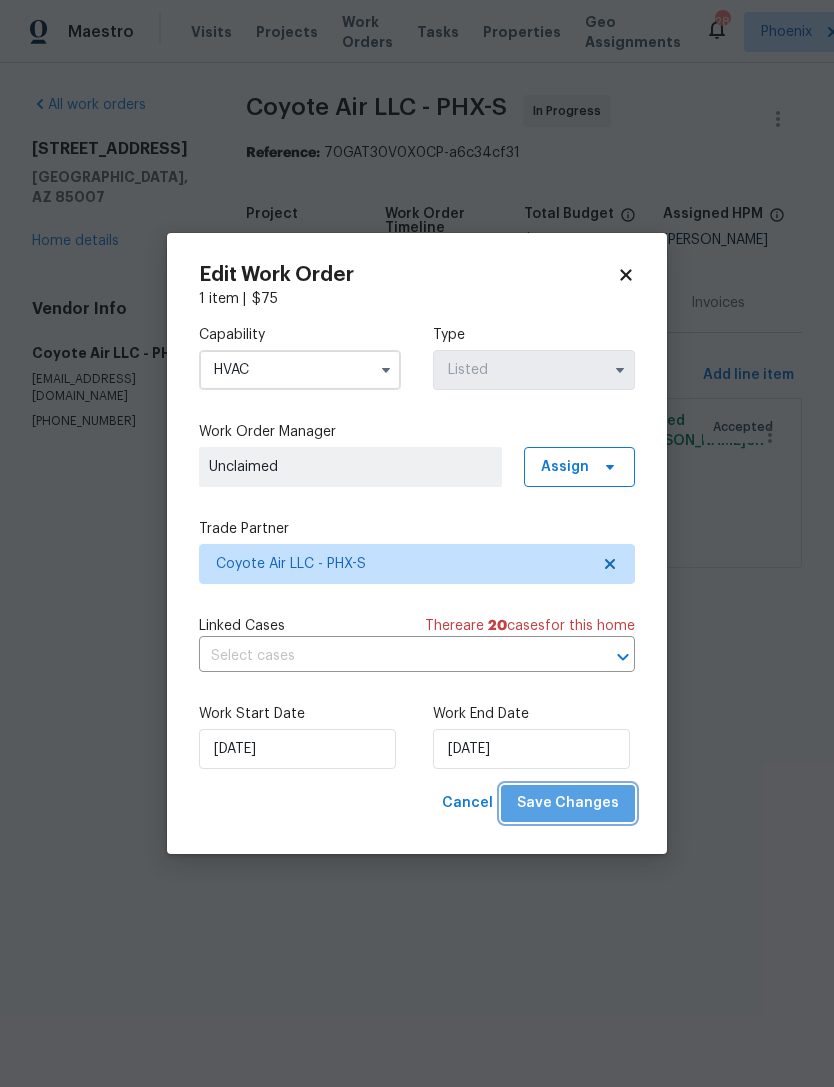 click on "Save Changes" at bounding box center [568, 803] 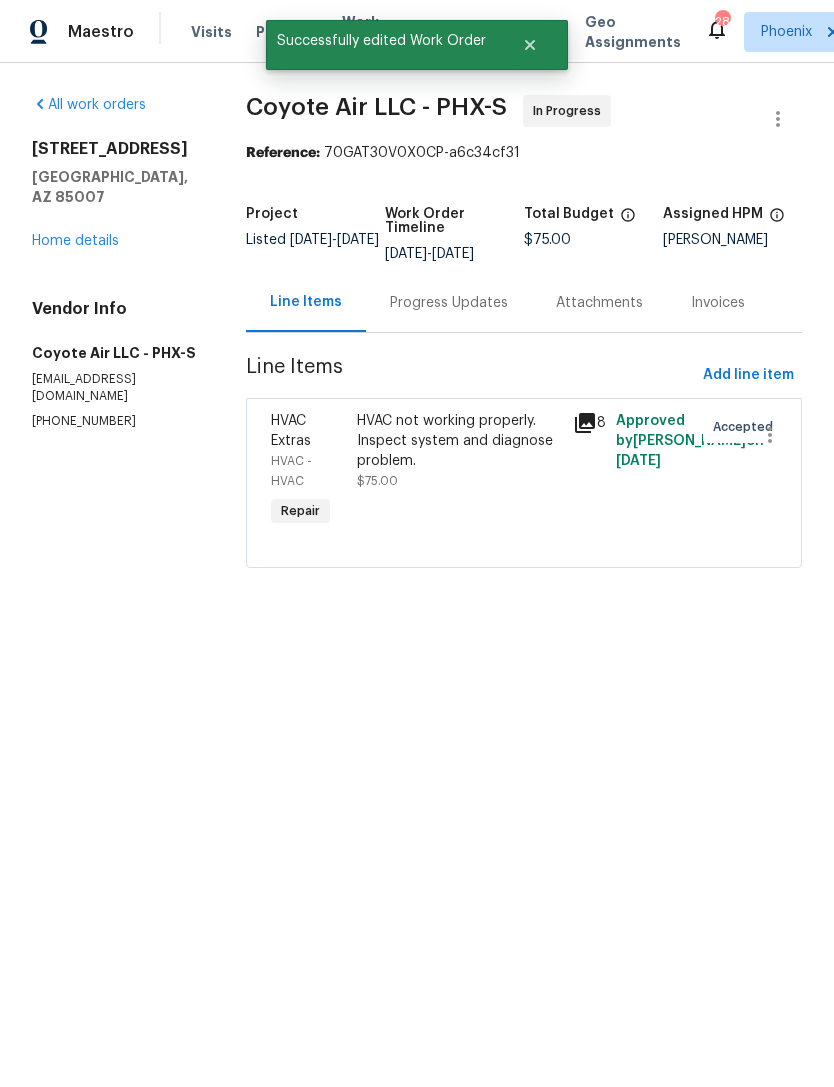 click on "Home details" at bounding box center [75, 241] 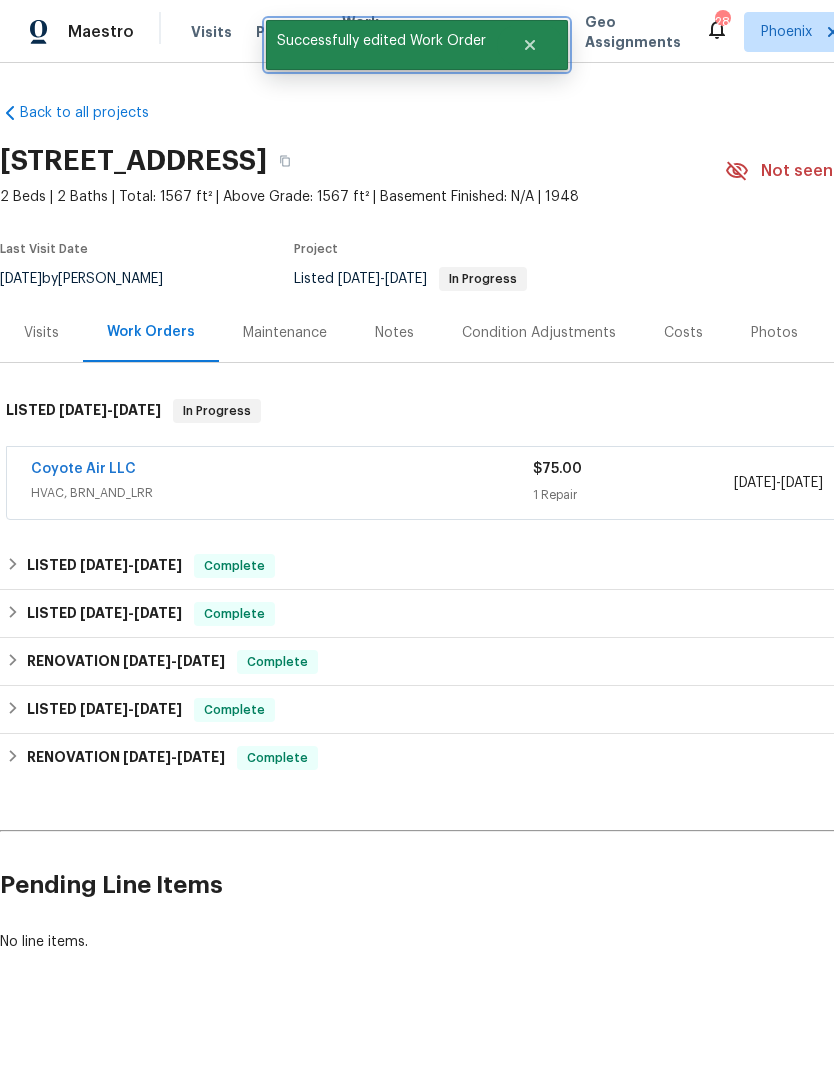 click at bounding box center (530, 45) 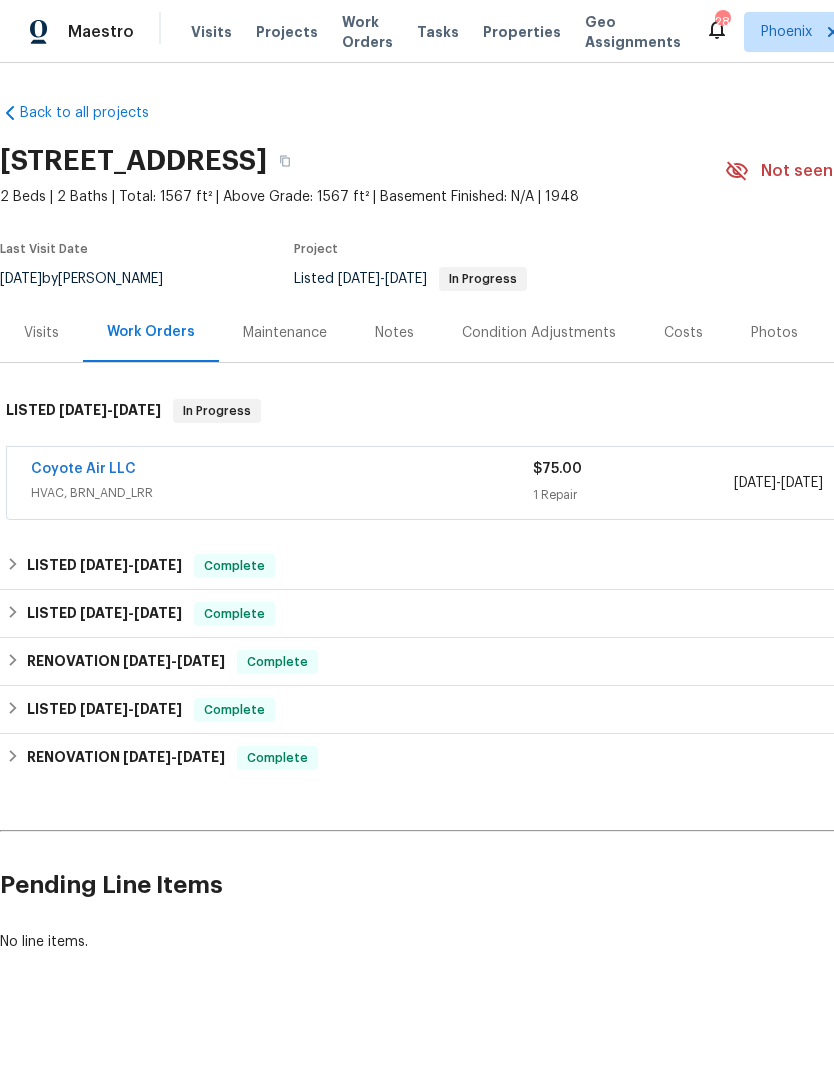 click on "Work Orders" at bounding box center [367, 32] 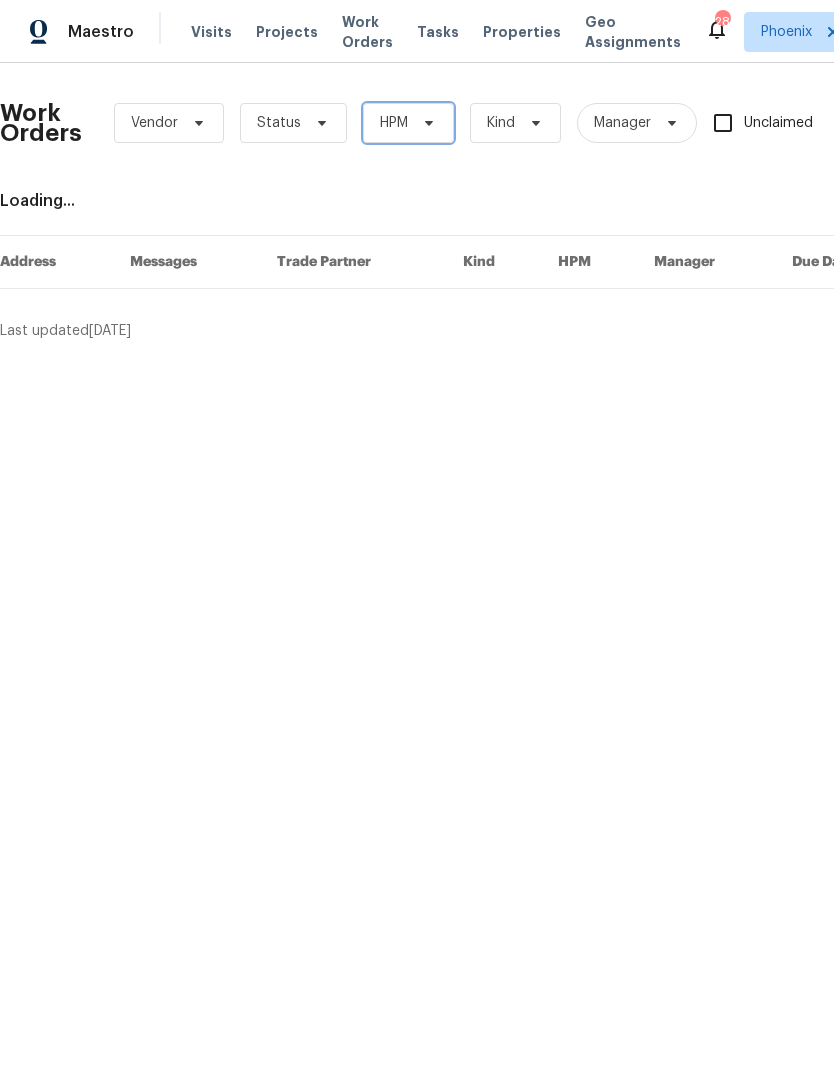 click on "HPM" at bounding box center [408, 123] 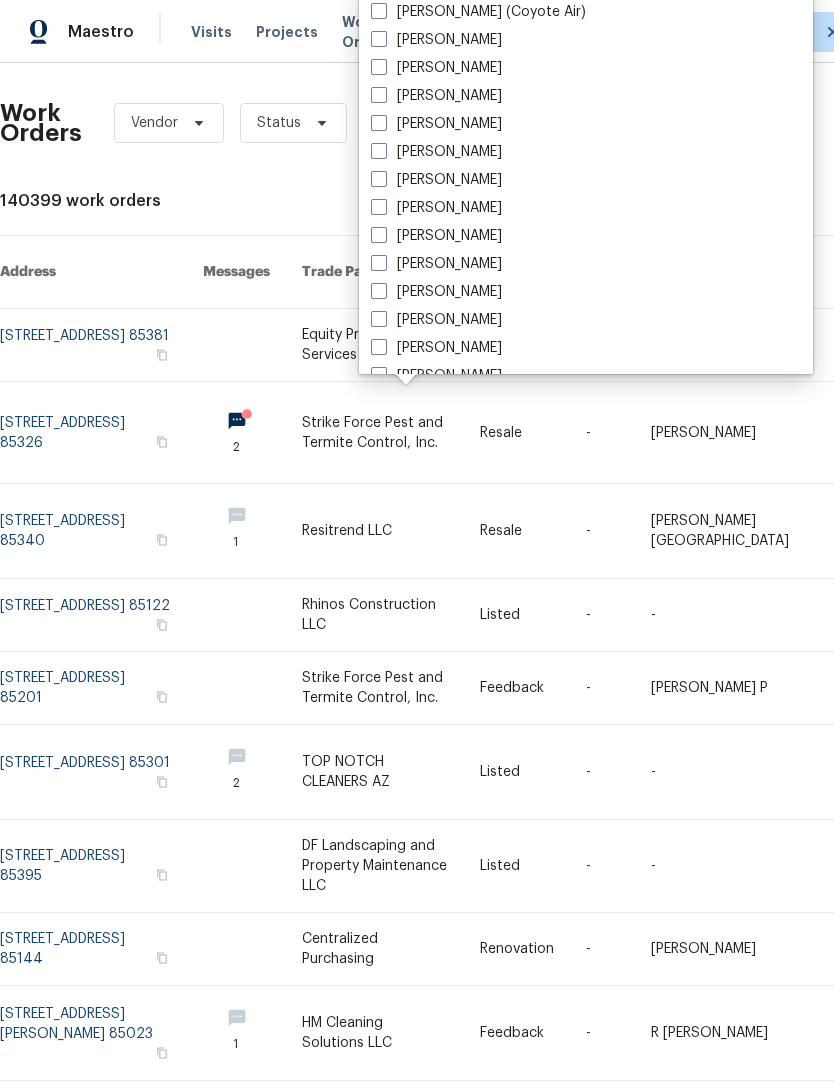 click on "[PERSON_NAME]" at bounding box center (436, 292) 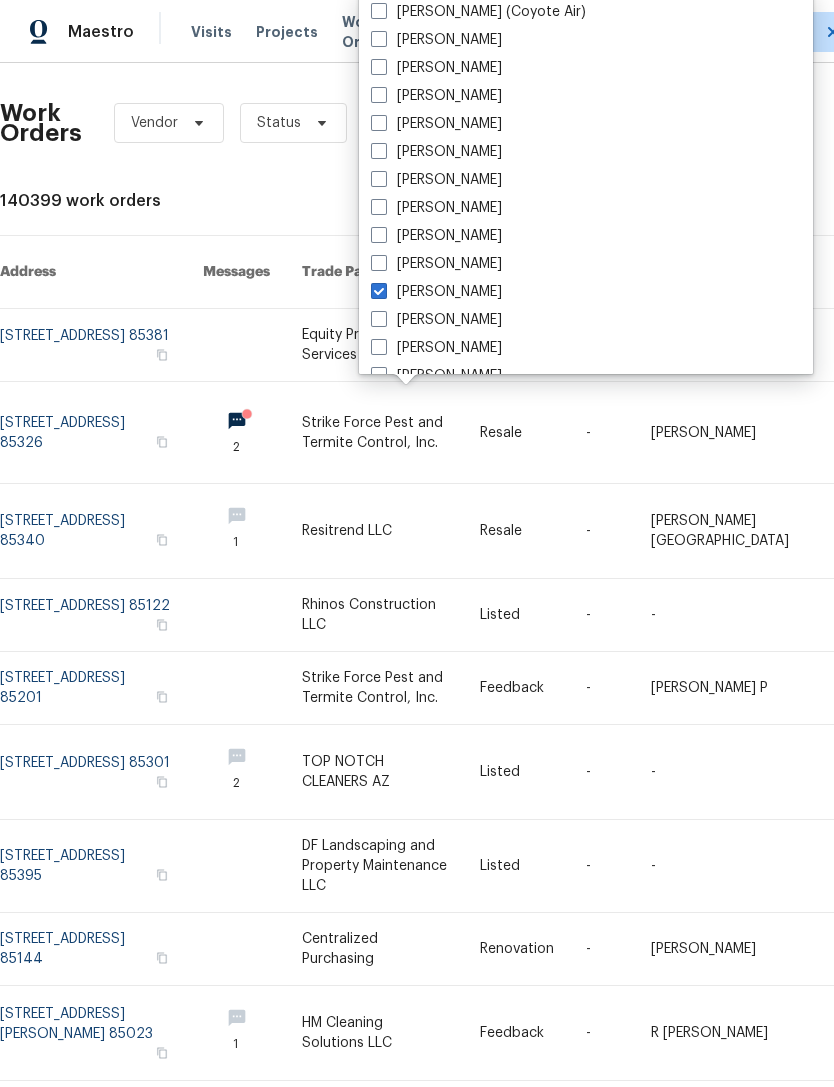checkbox on "true" 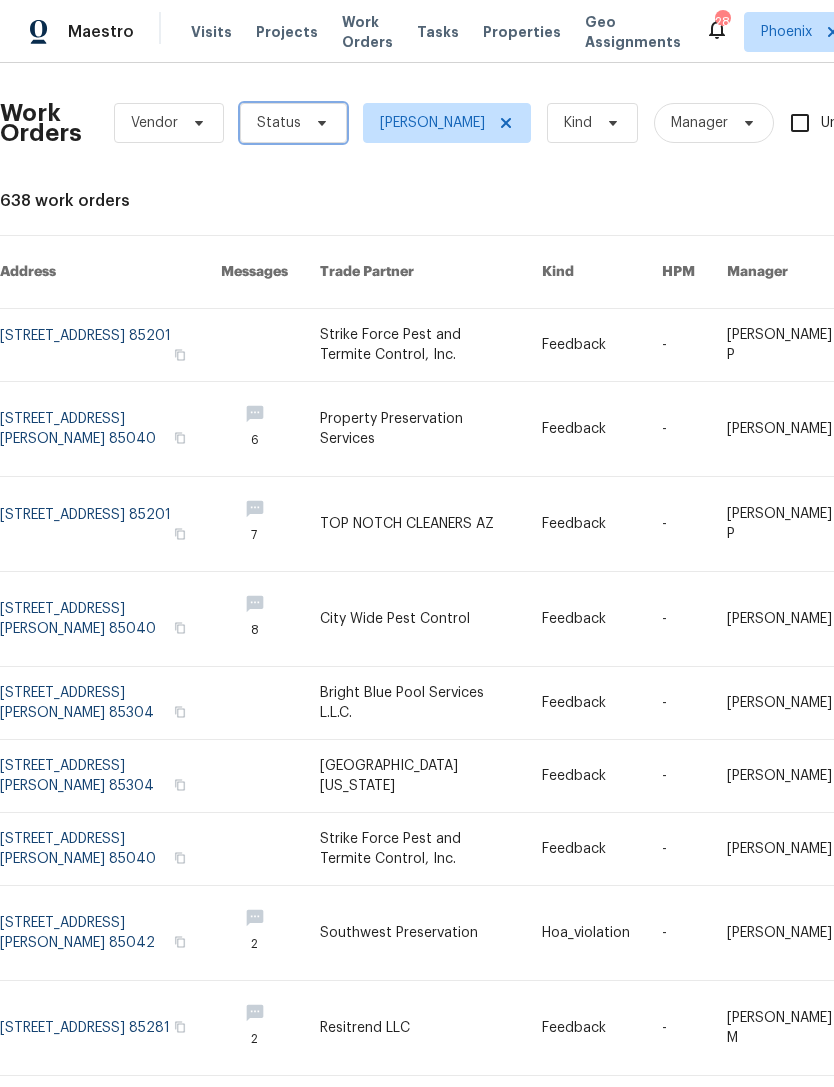 click 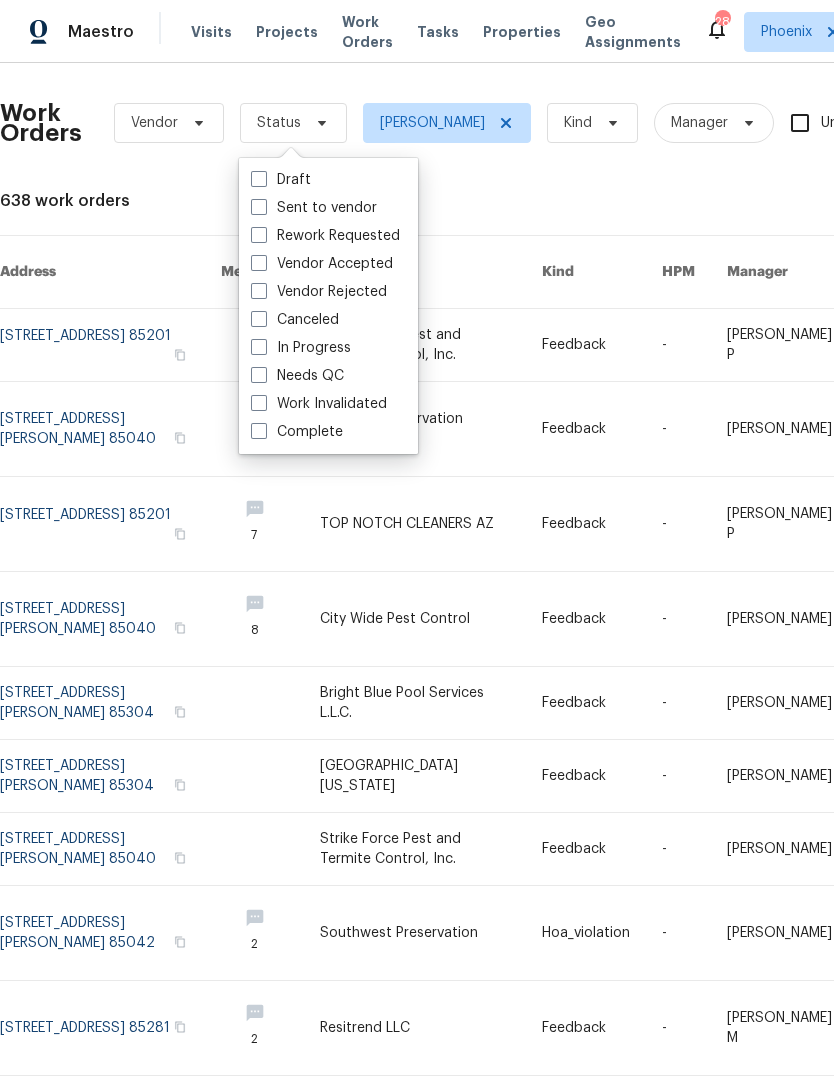 click on "In Progress" at bounding box center [301, 348] 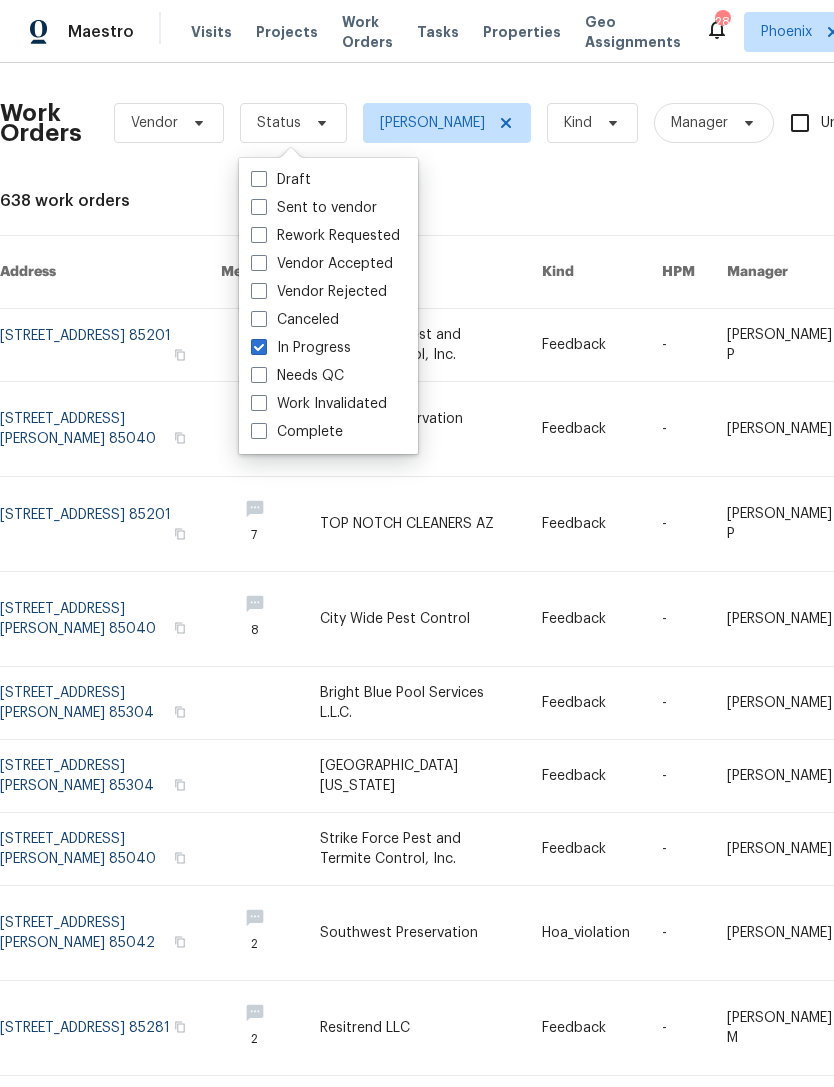 checkbox on "true" 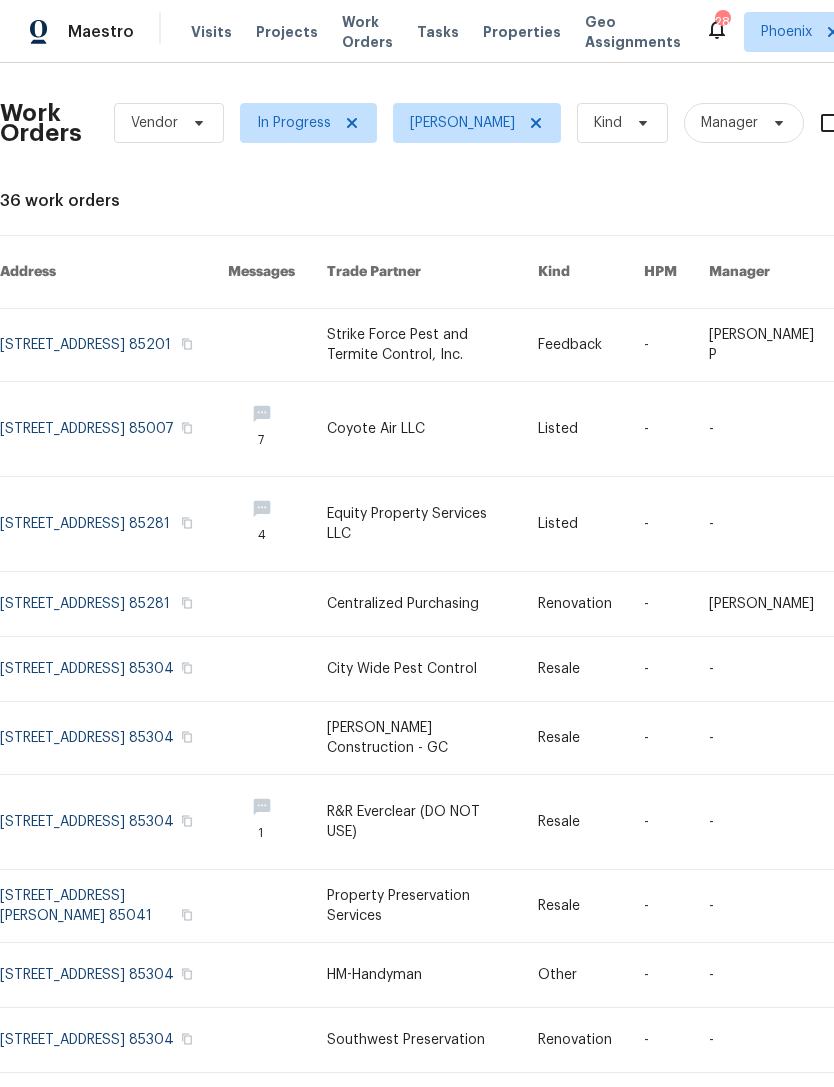click at bounding box center [114, 524] 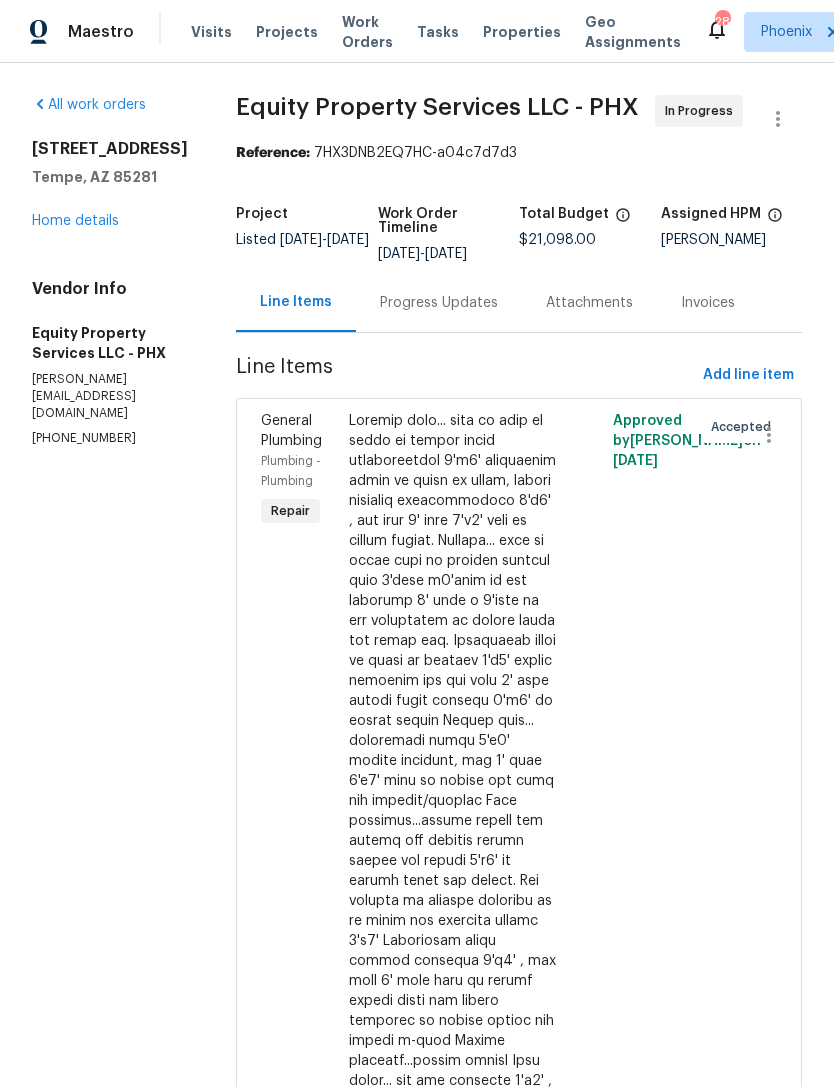 click on "Progress Updates" at bounding box center [439, 302] 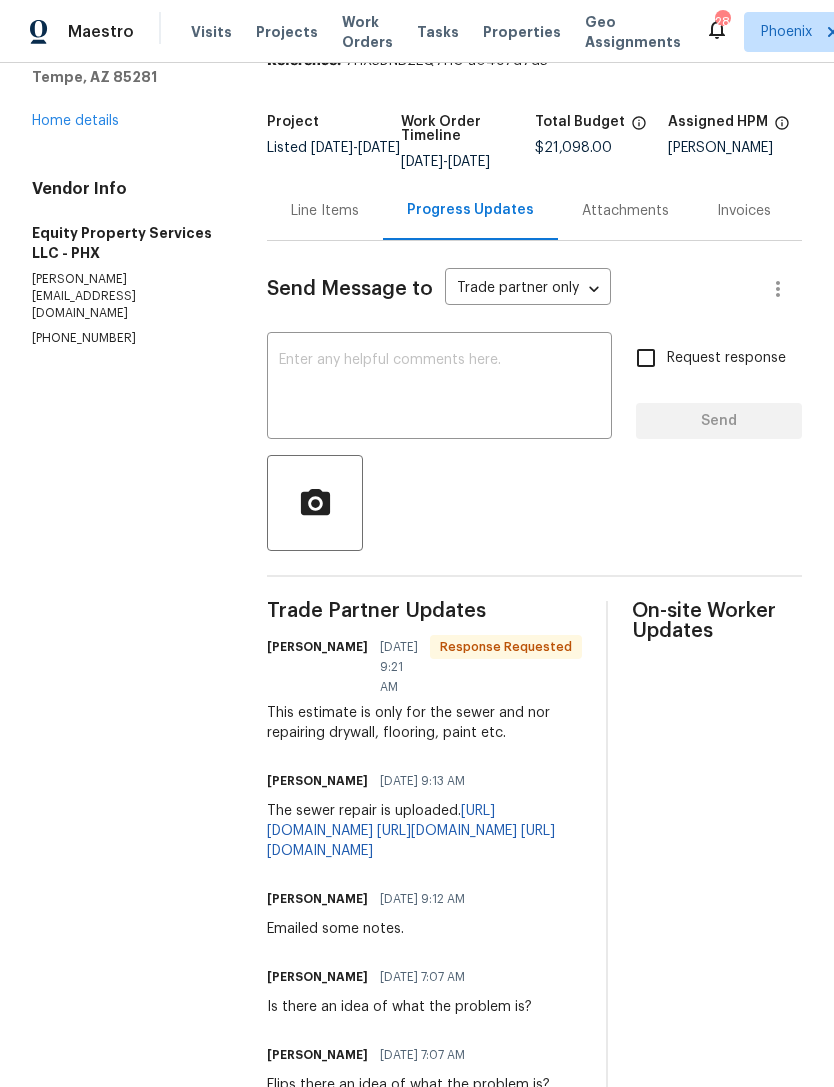 scroll, scrollTop: 97, scrollLeft: 0, axis: vertical 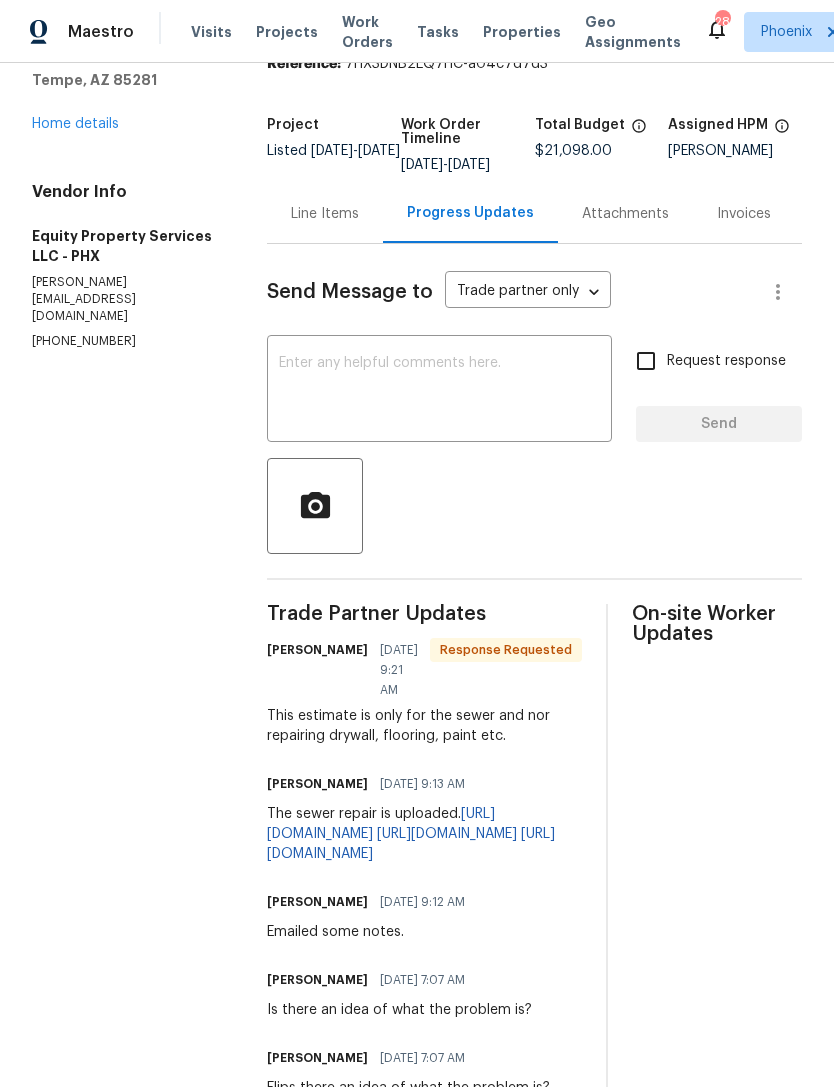 click on "Home details" at bounding box center [75, 124] 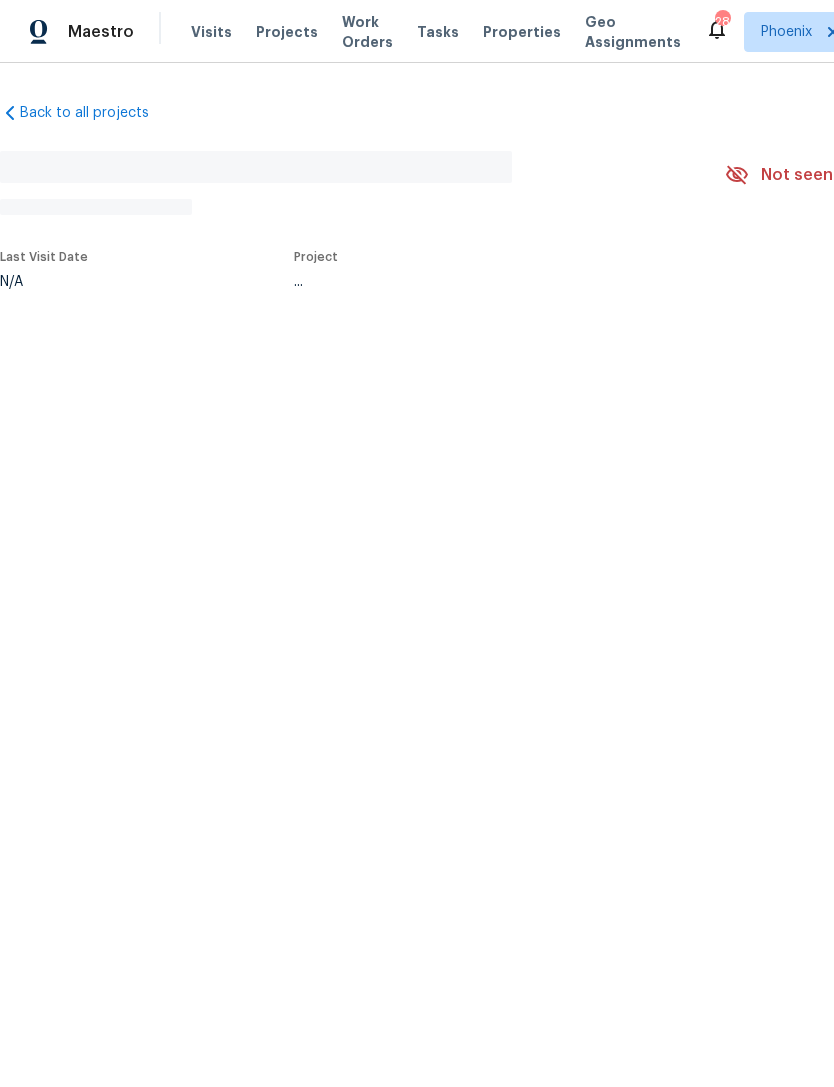 scroll, scrollTop: 0, scrollLeft: 0, axis: both 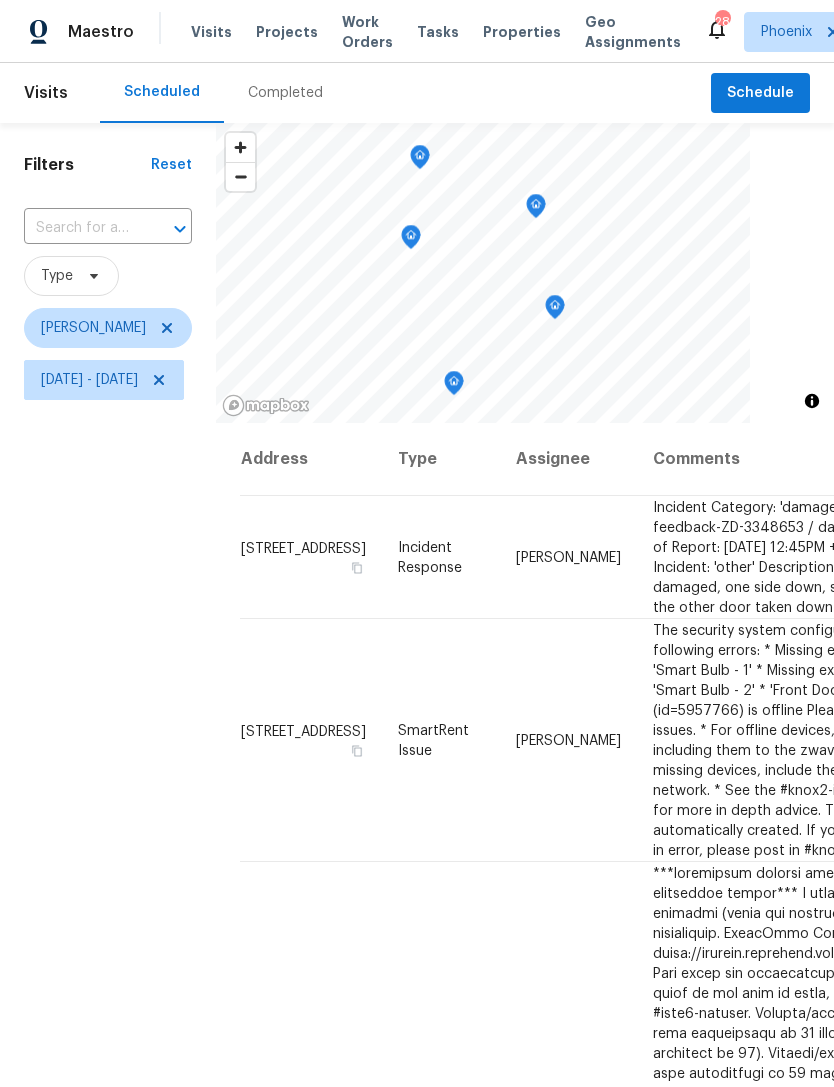 click 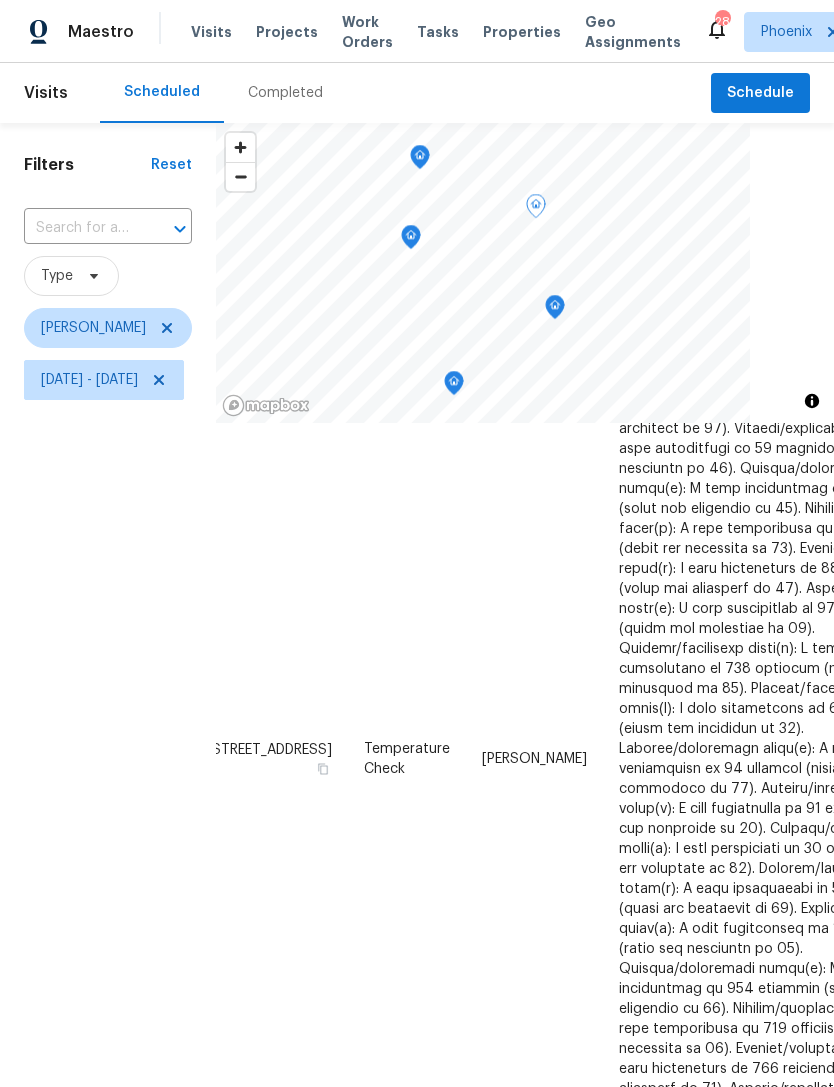 scroll, scrollTop: 841, scrollLeft: 46, axis: both 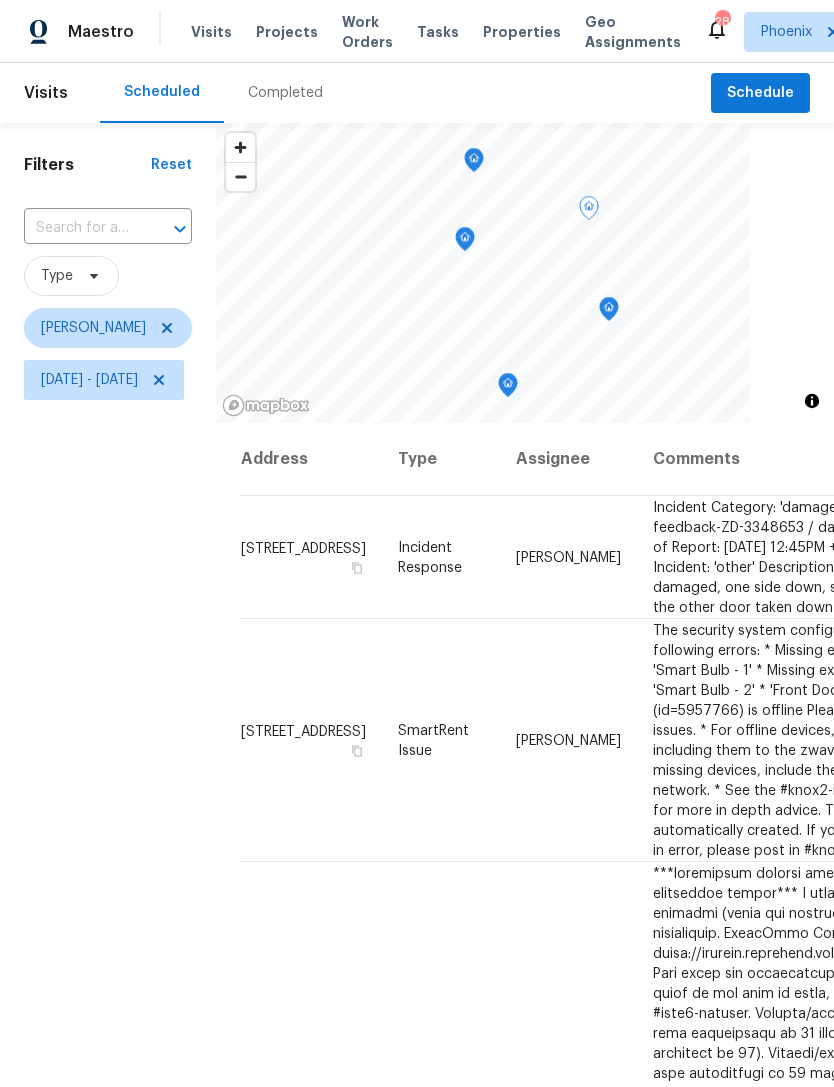 click 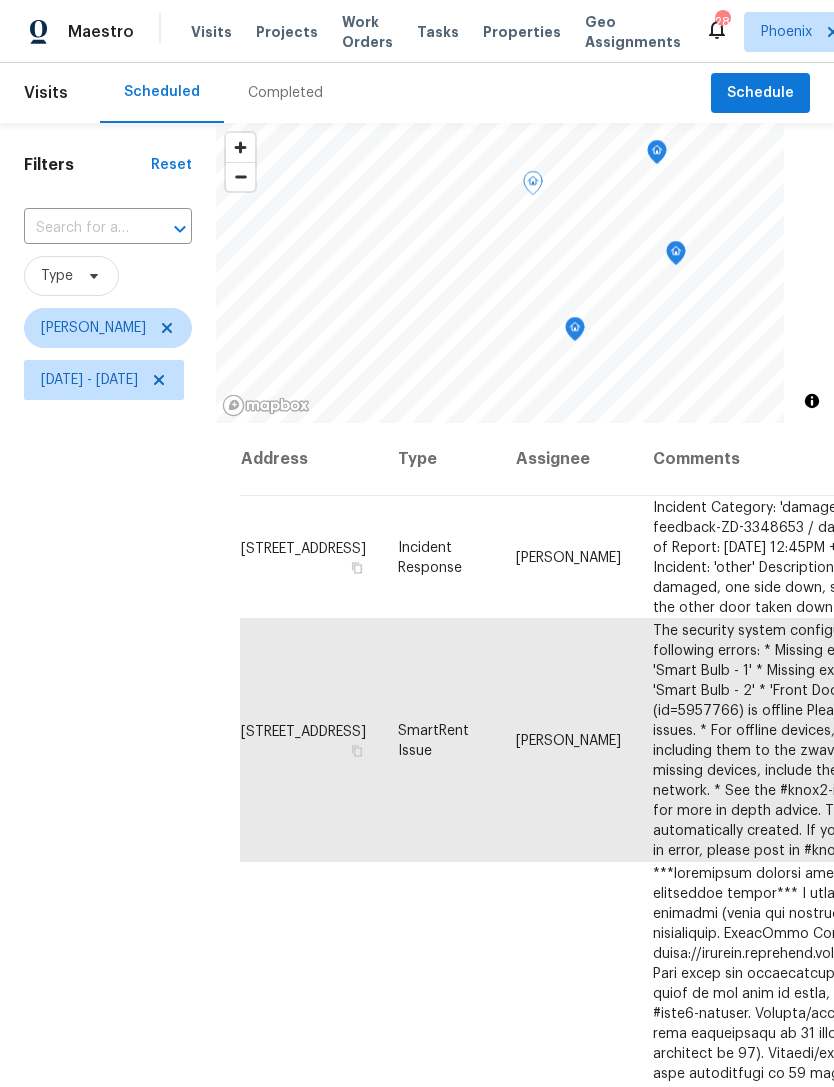 scroll, scrollTop: 0, scrollLeft: 0, axis: both 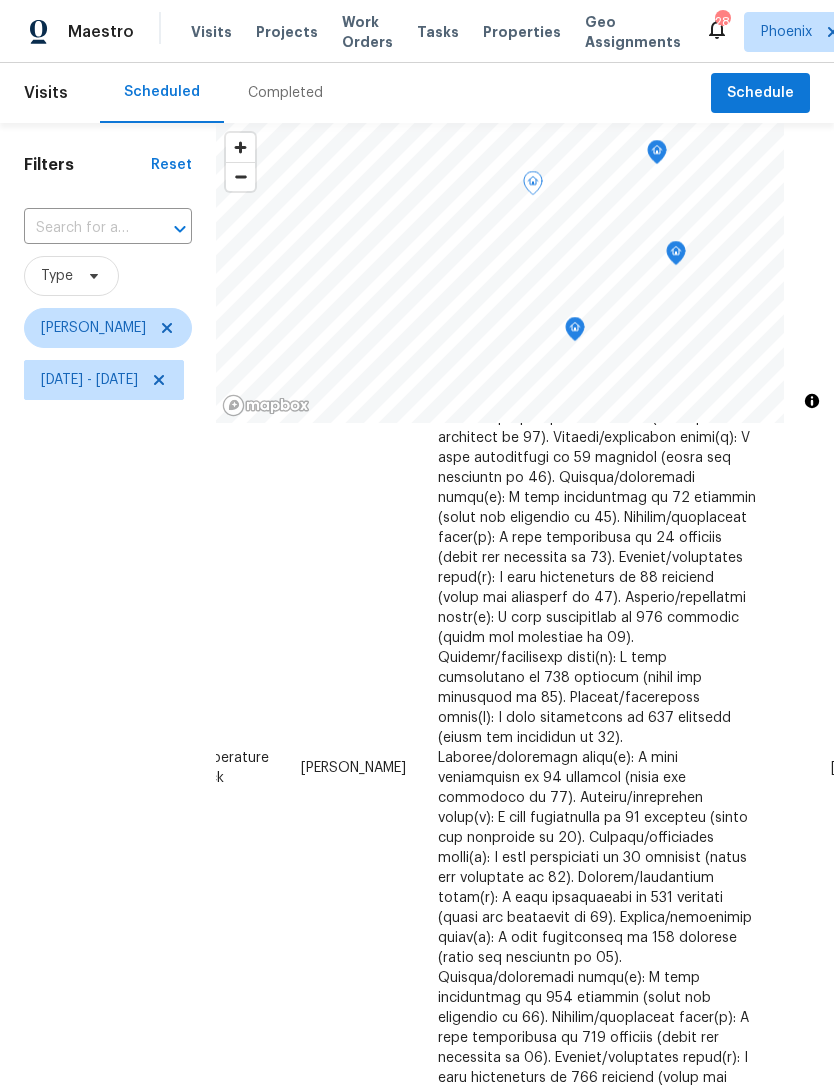 click 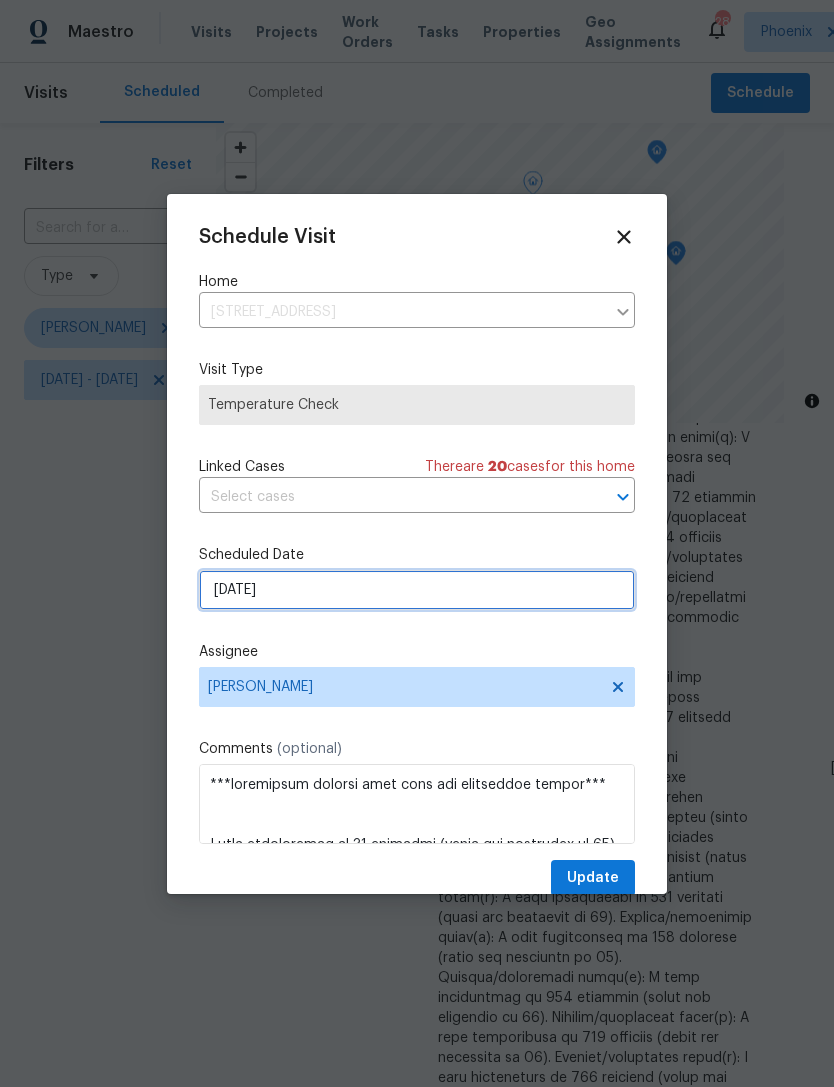 click on "7/21/2025" at bounding box center [417, 590] 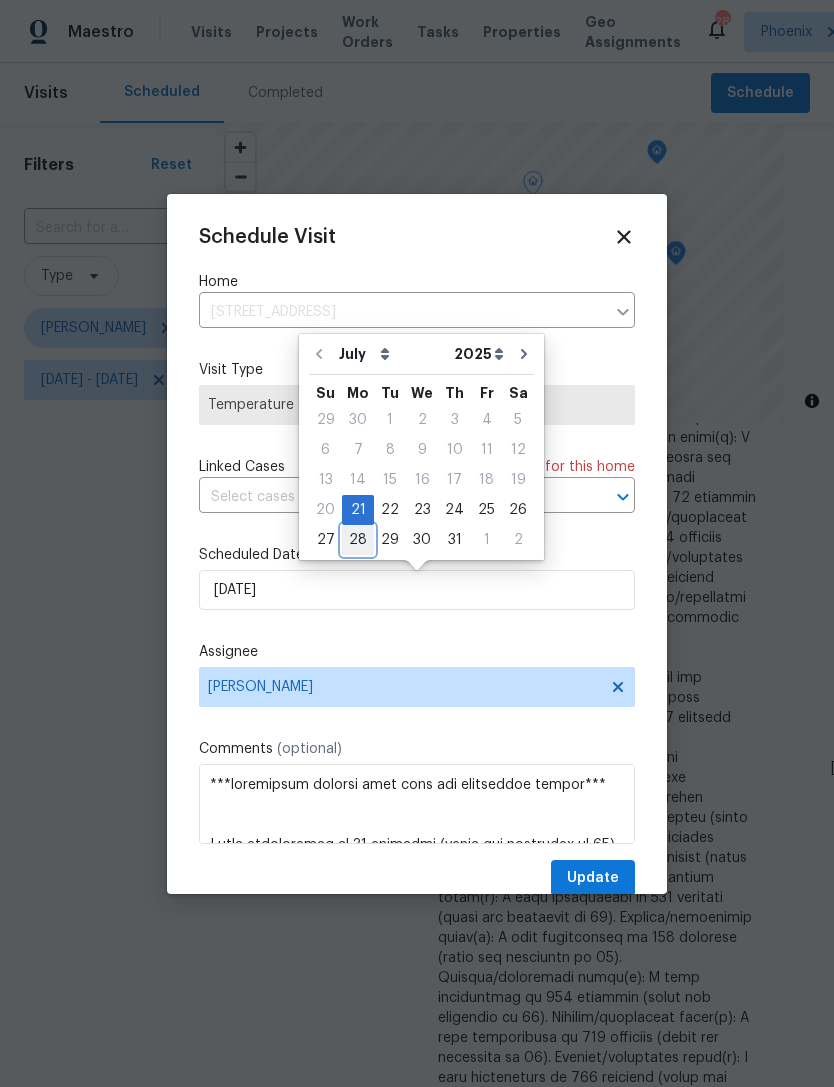click on "28" at bounding box center [358, 540] 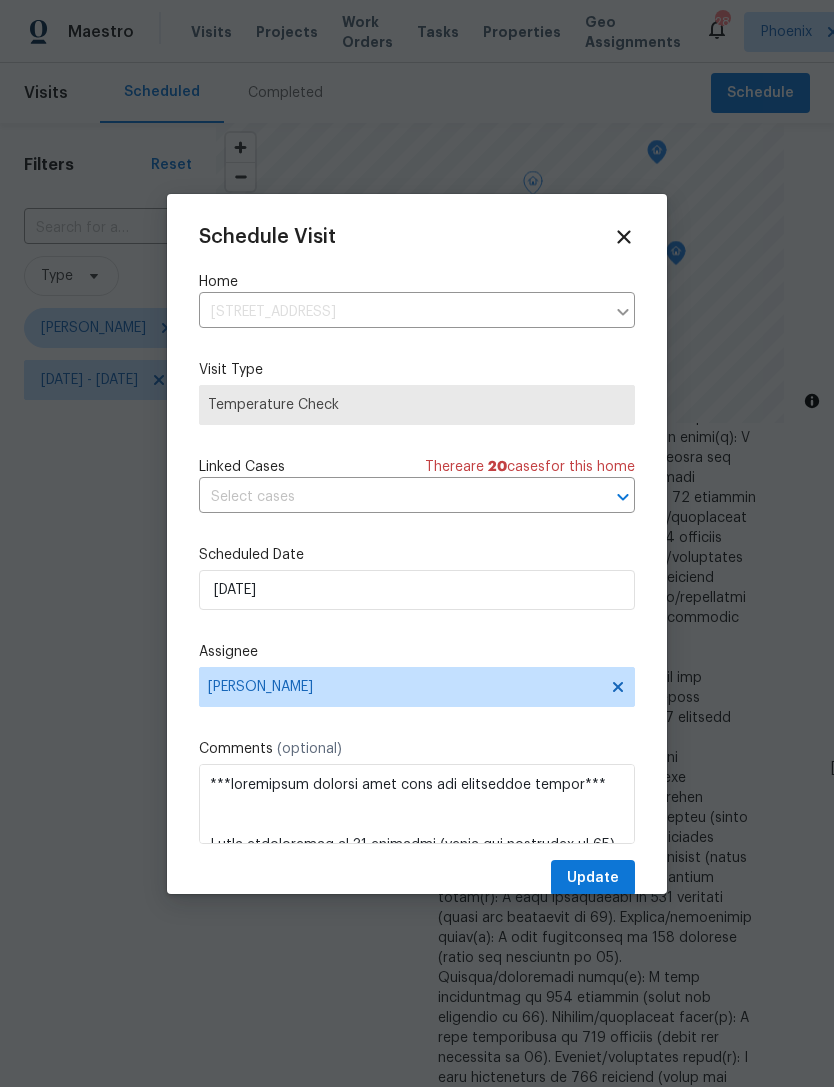 type on "7/28/2025" 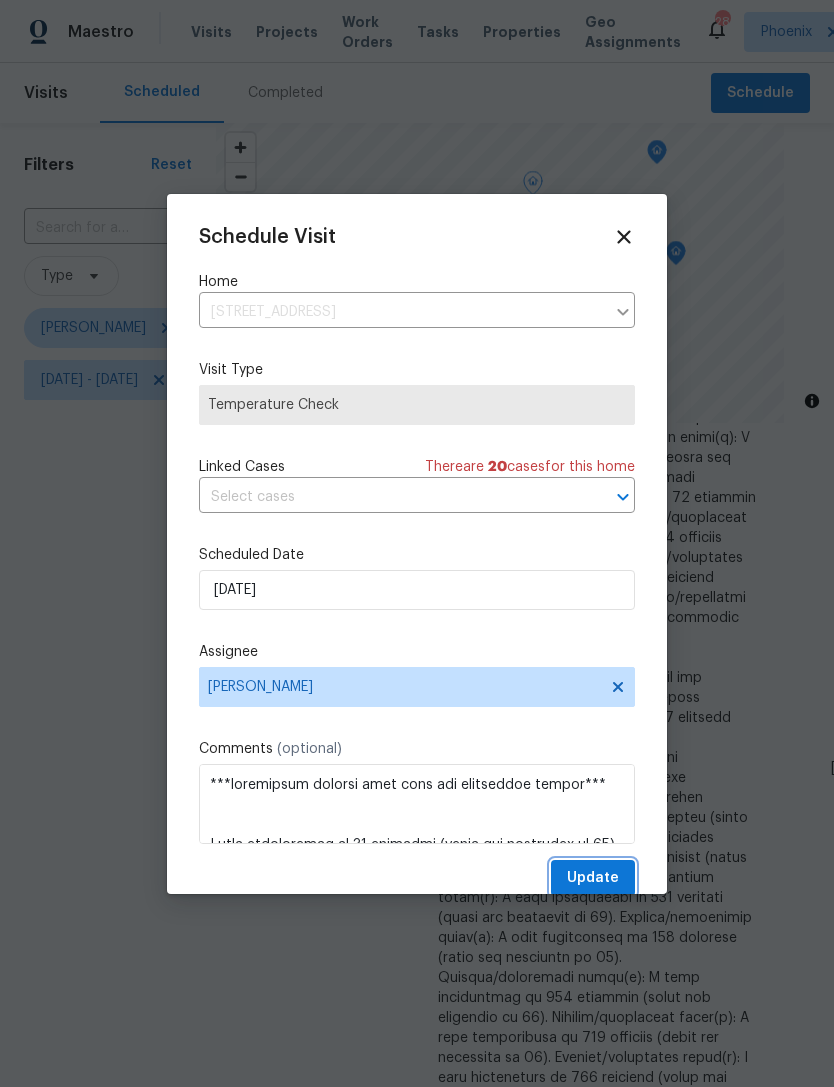 click on "Update" at bounding box center [593, 878] 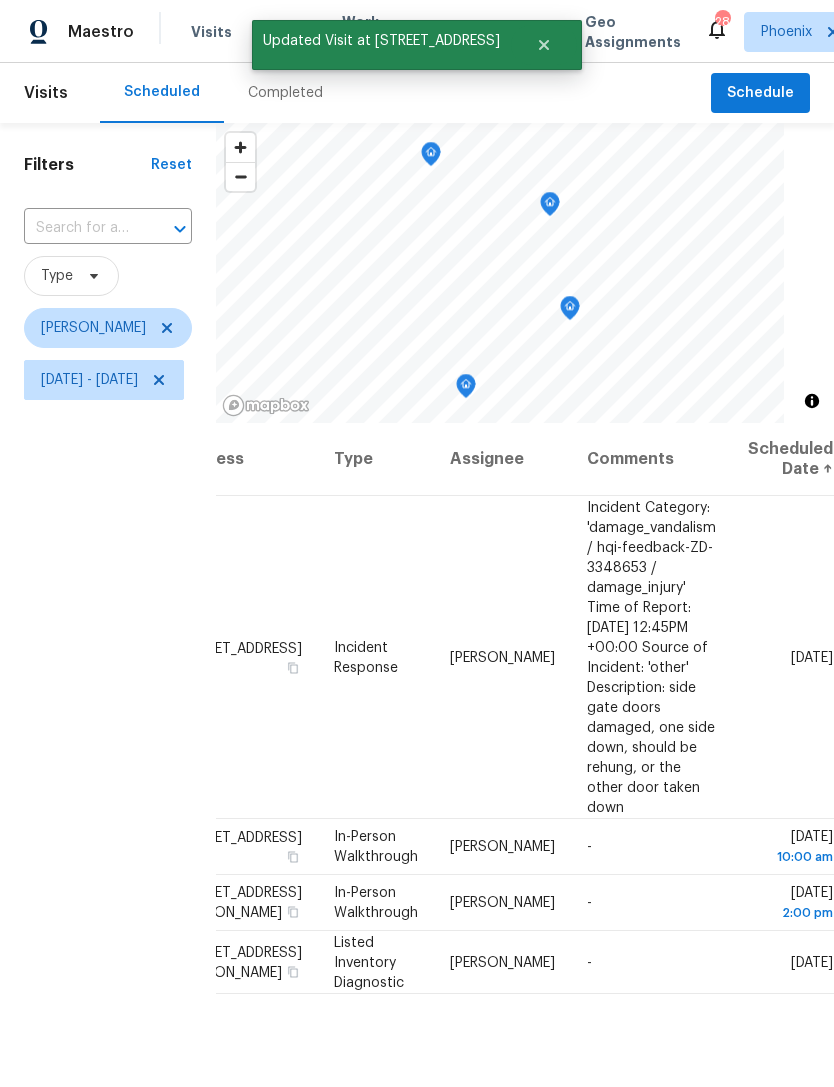 scroll, scrollTop: 0, scrollLeft: 24, axis: horizontal 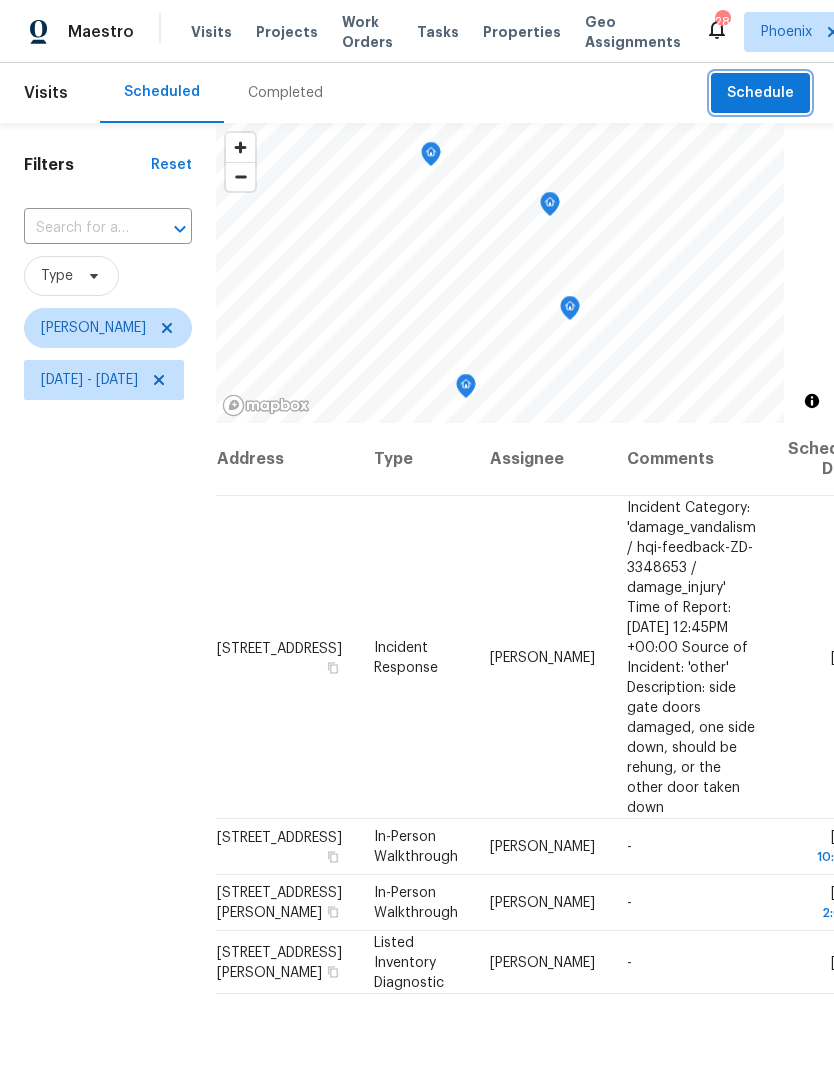 click on "Schedule" at bounding box center [760, 93] 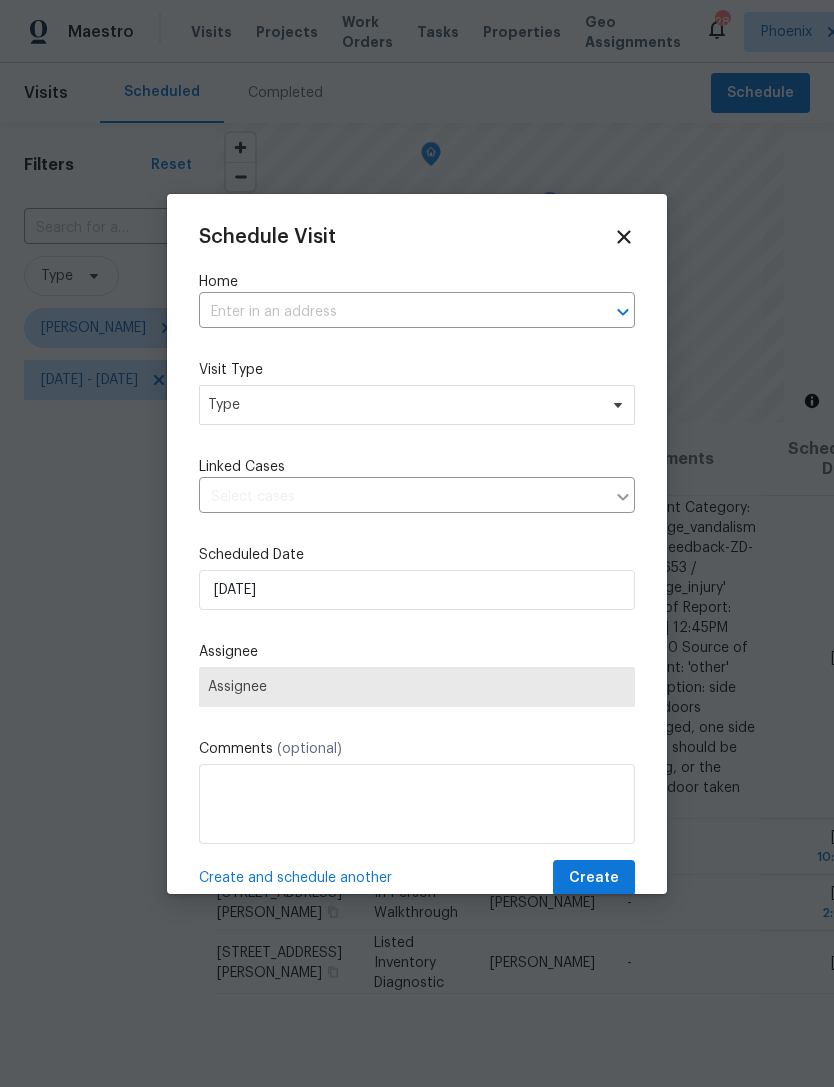 click at bounding box center (389, 312) 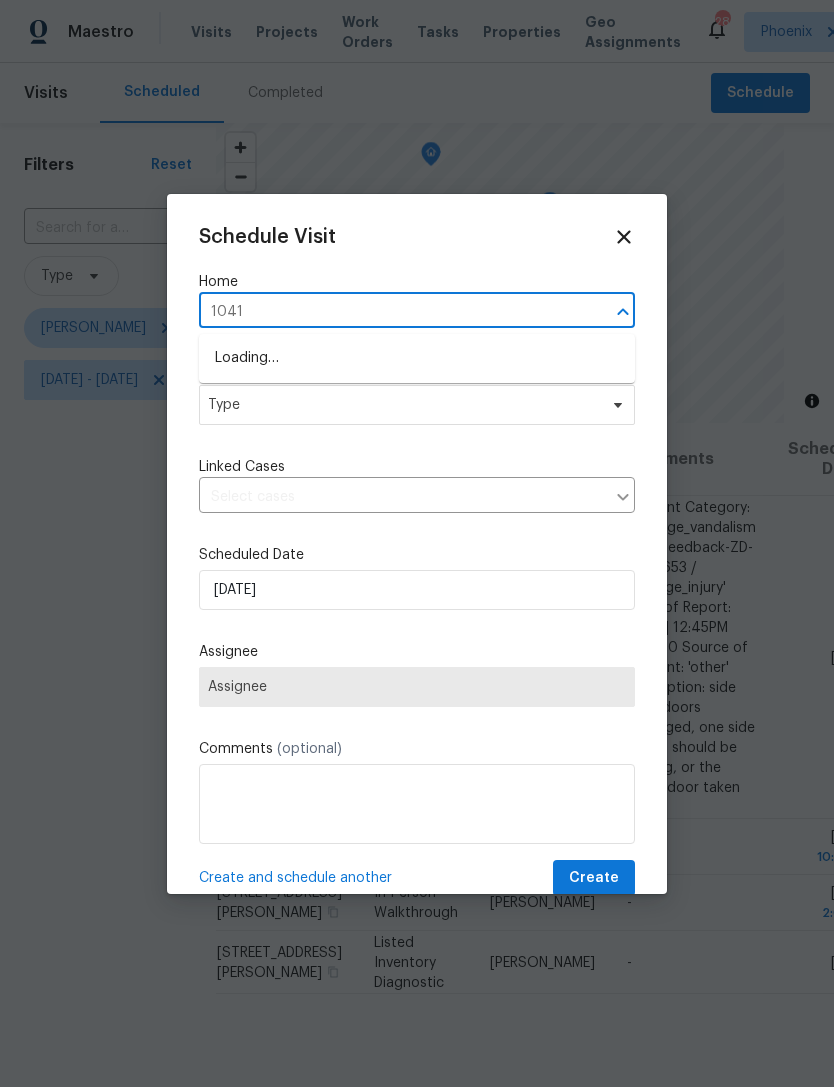 type on "10410" 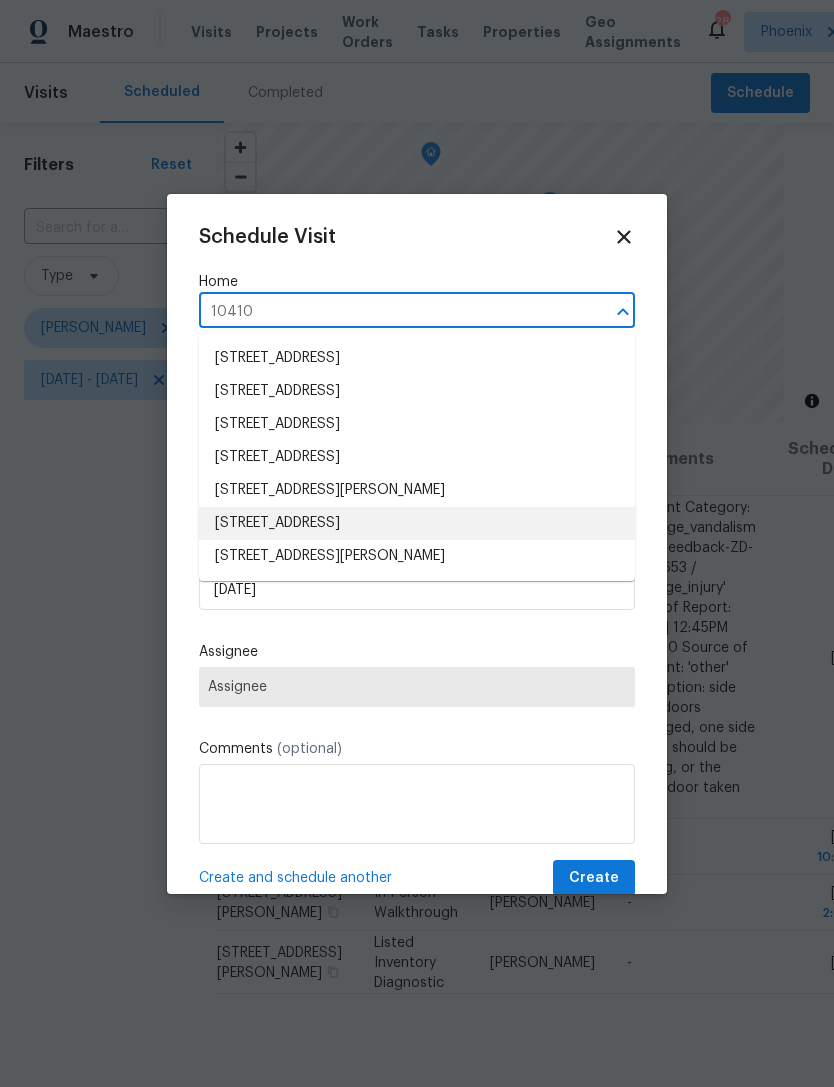 click on "10410 N Cave Creek Rd Unit 2119, Phoenix, AZ 85020" at bounding box center (417, 523) 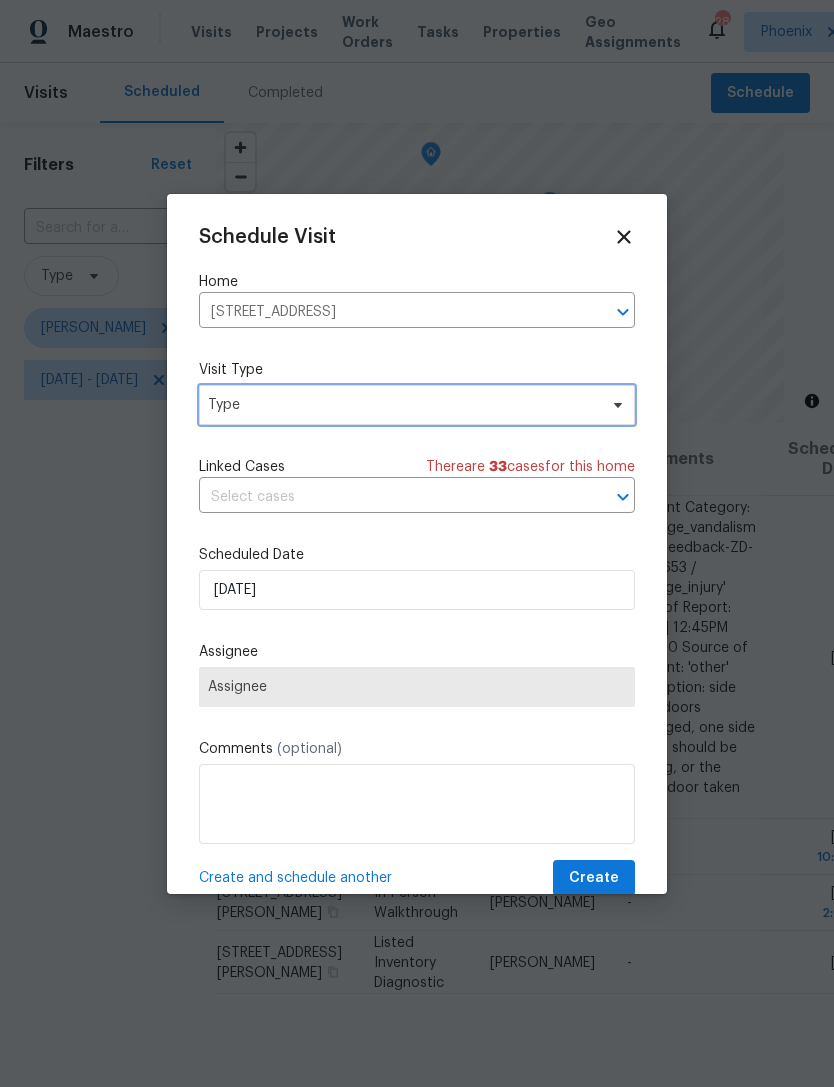 click on "Type" at bounding box center (402, 405) 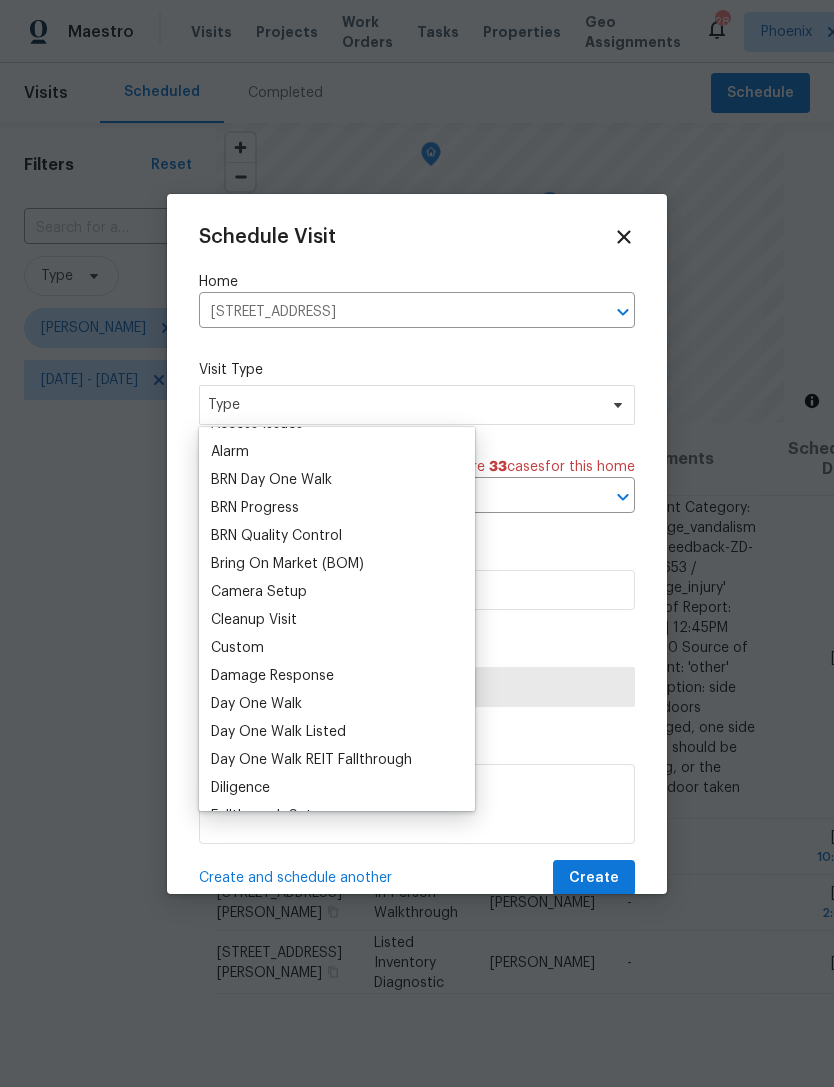 scroll, scrollTop: 112, scrollLeft: 0, axis: vertical 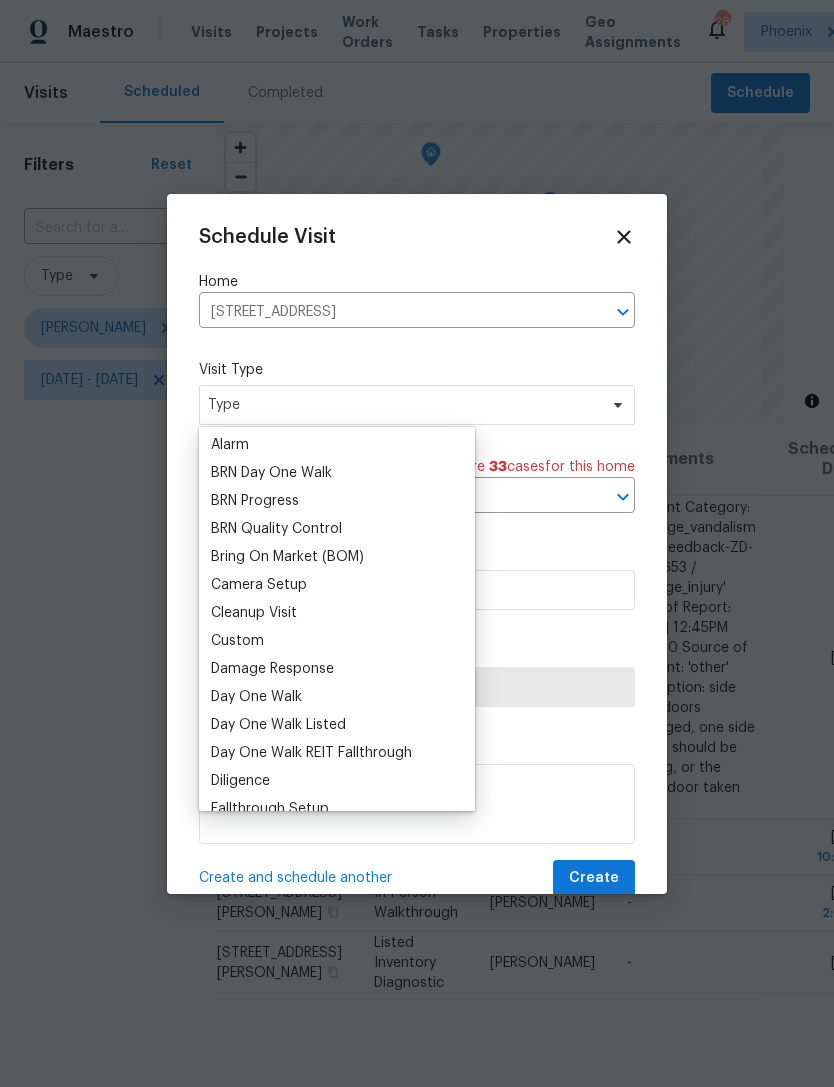 click on "Custom" at bounding box center [237, 641] 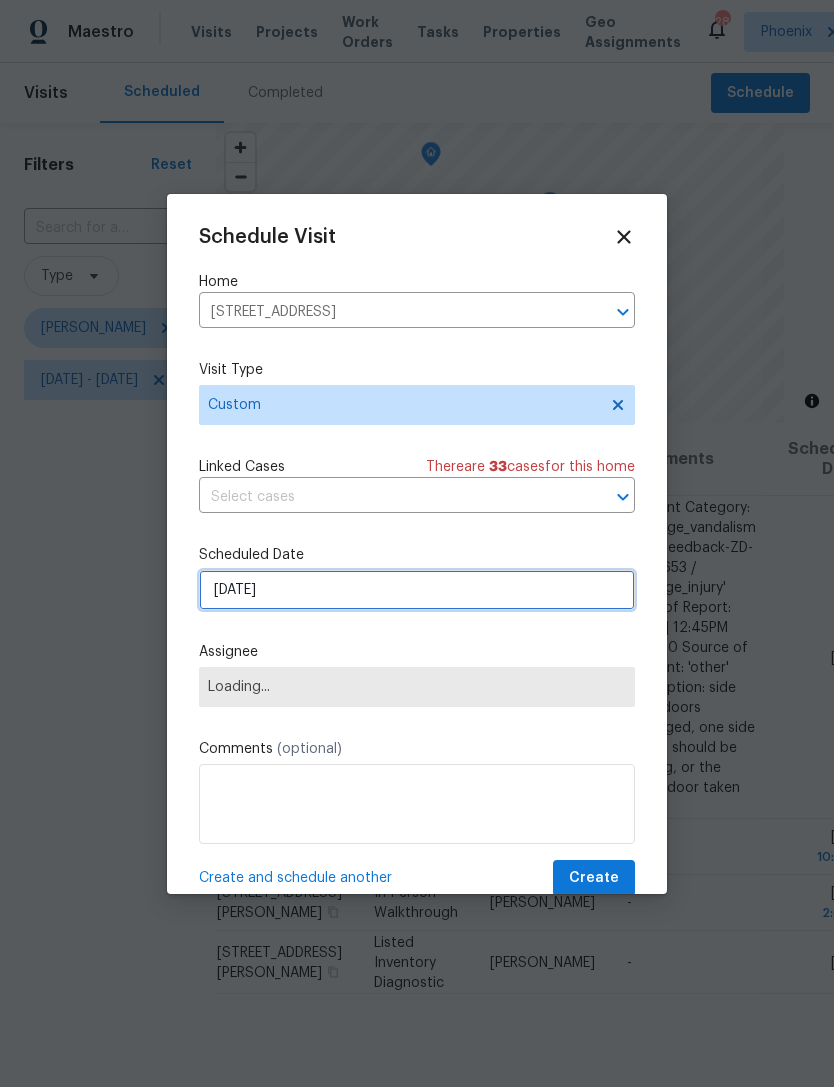 click on "7/21/2025" at bounding box center [417, 590] 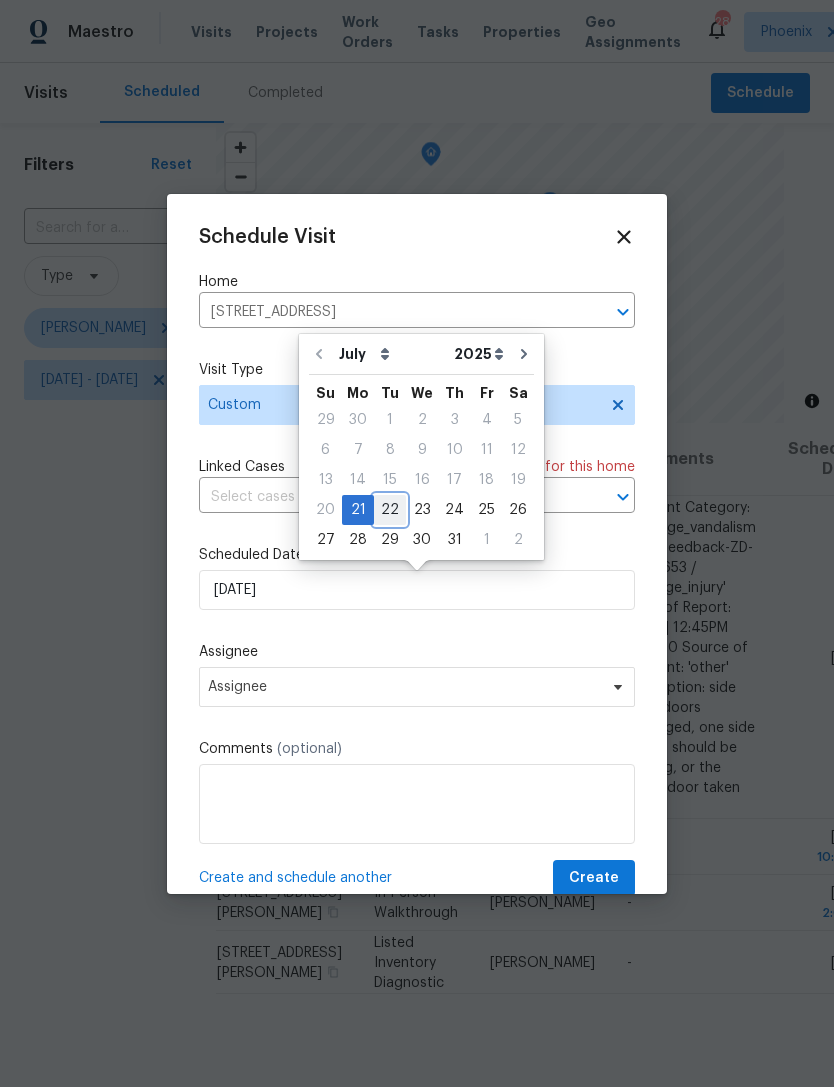 click on "22" at bounding box center (390, 510) 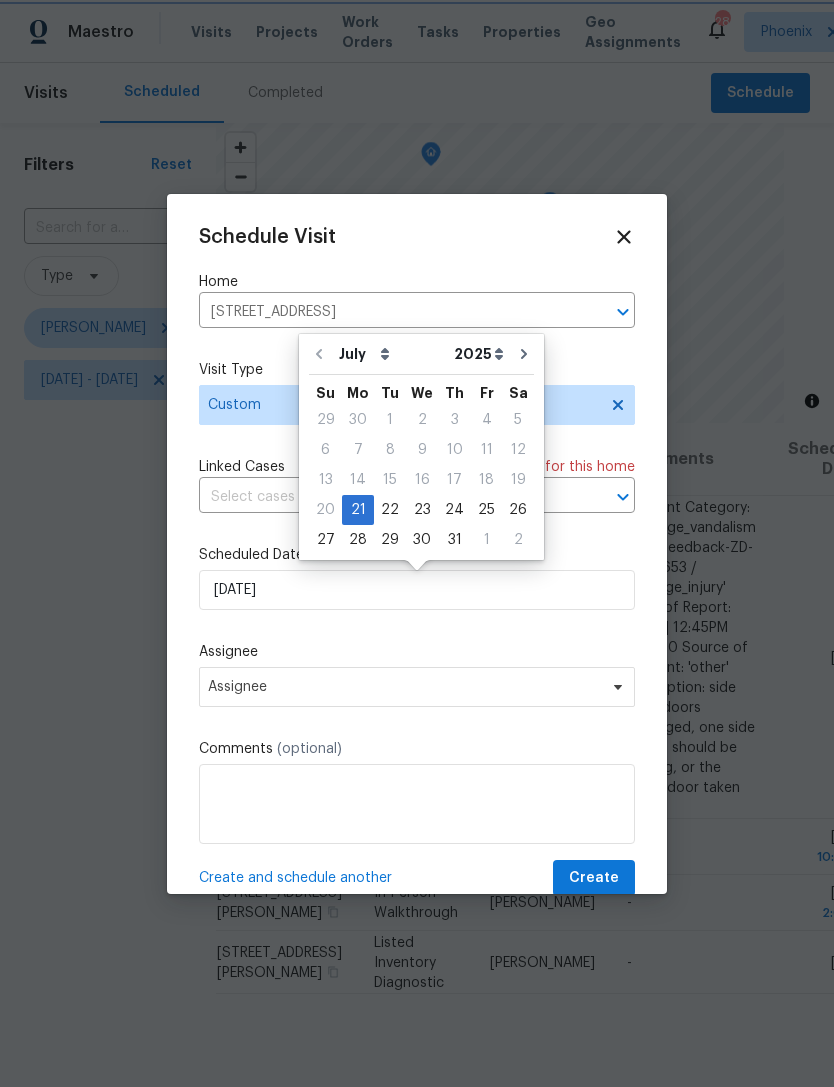 type on "7/22/2025" 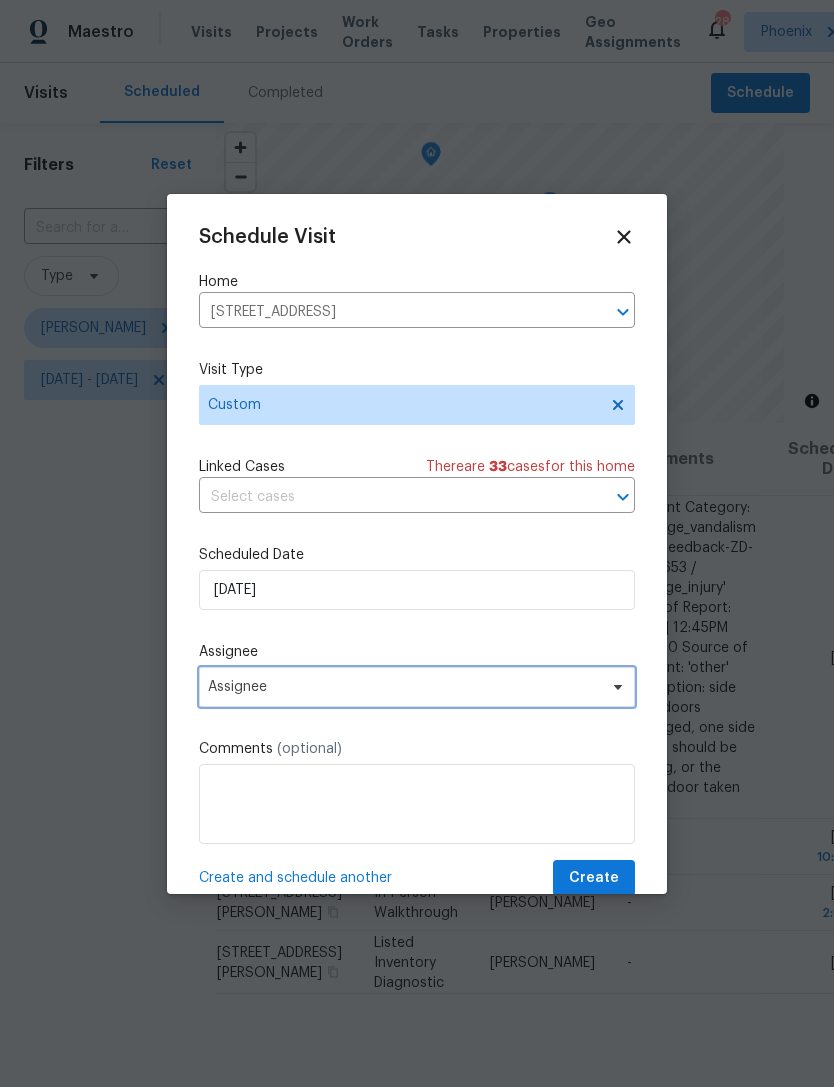 click on "Assignee" at bounding box center (404, 687) 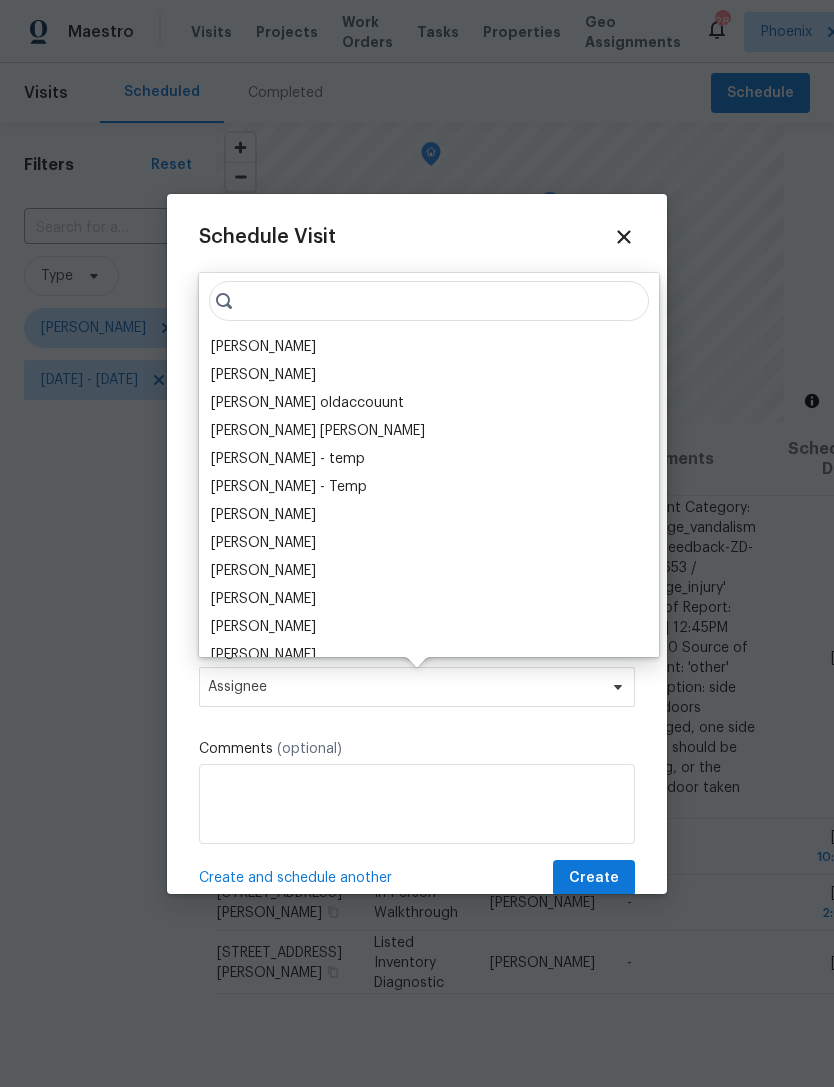 click on "[PERSON_NAME]" at bounding box center [263, 347] 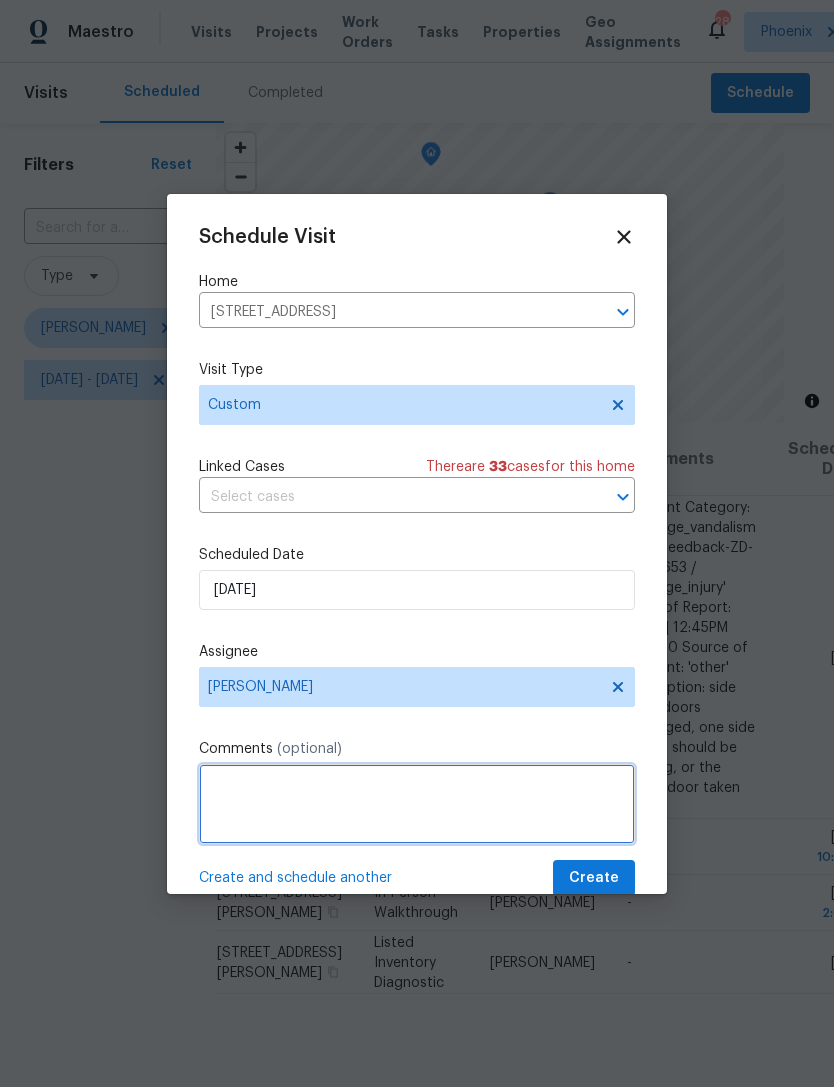 click at bounding box center (417, 804) 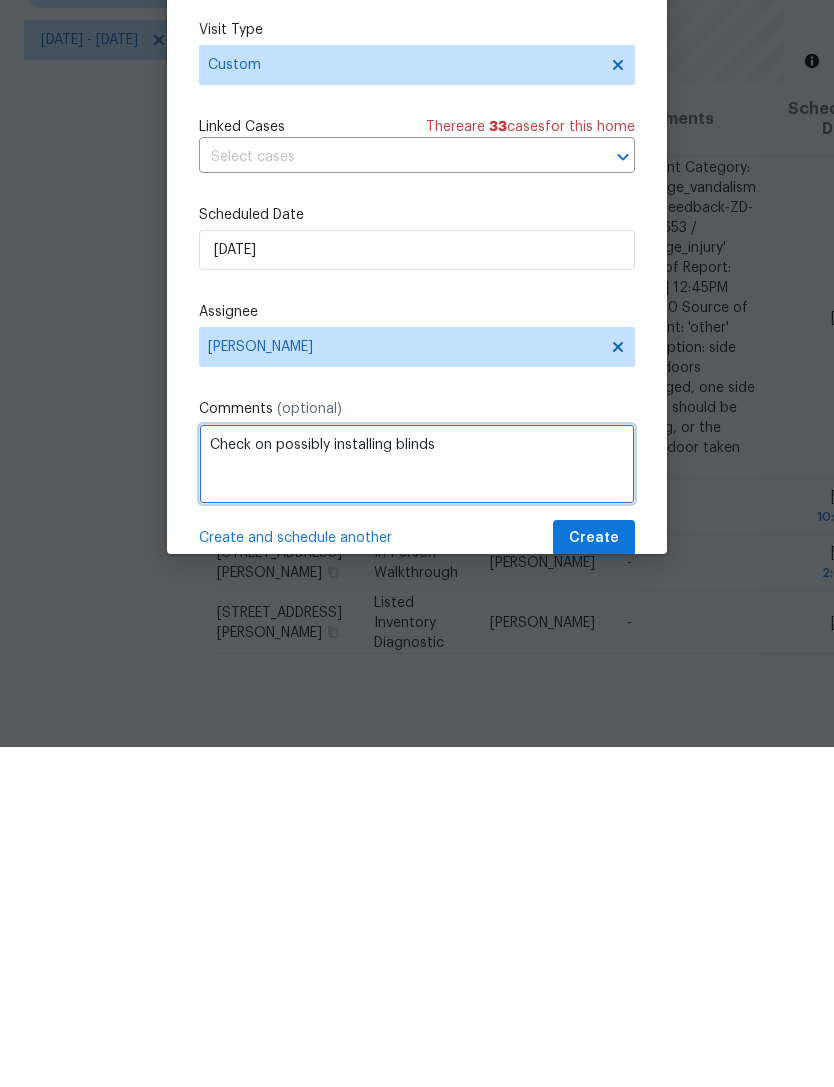 type on "Check on possibly installing blinds" 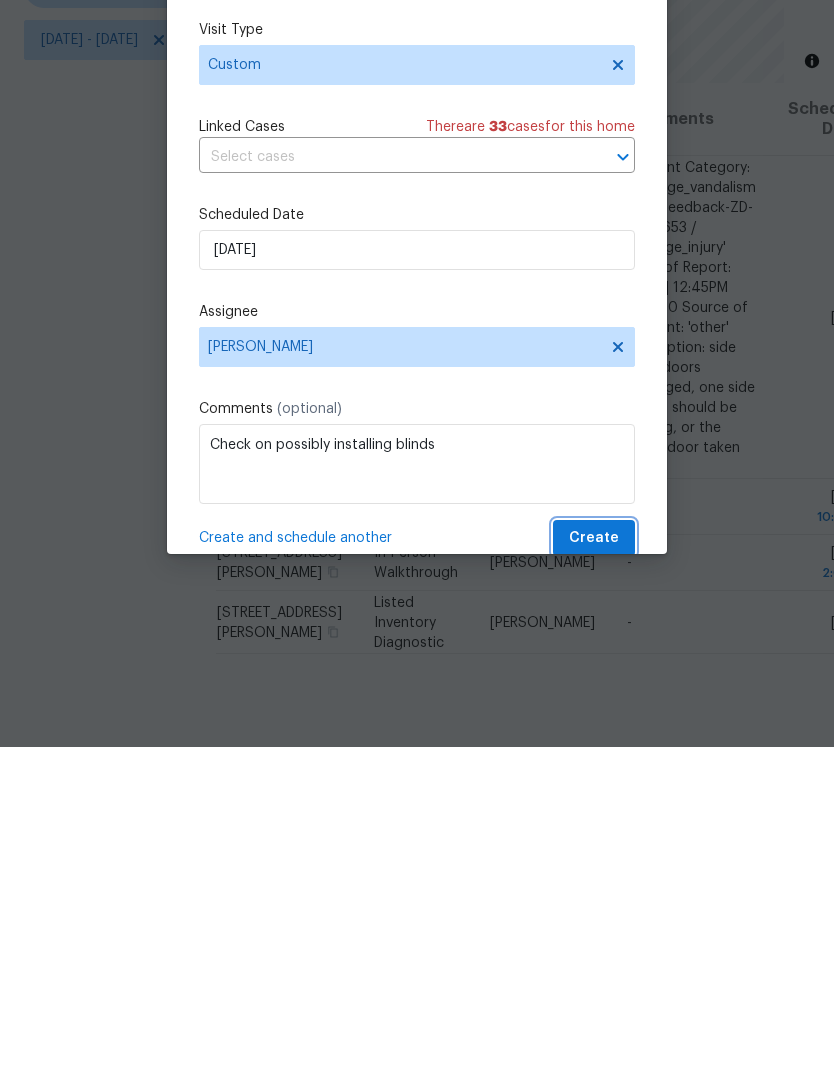 click on "Create" at bounding box center [594, 878] 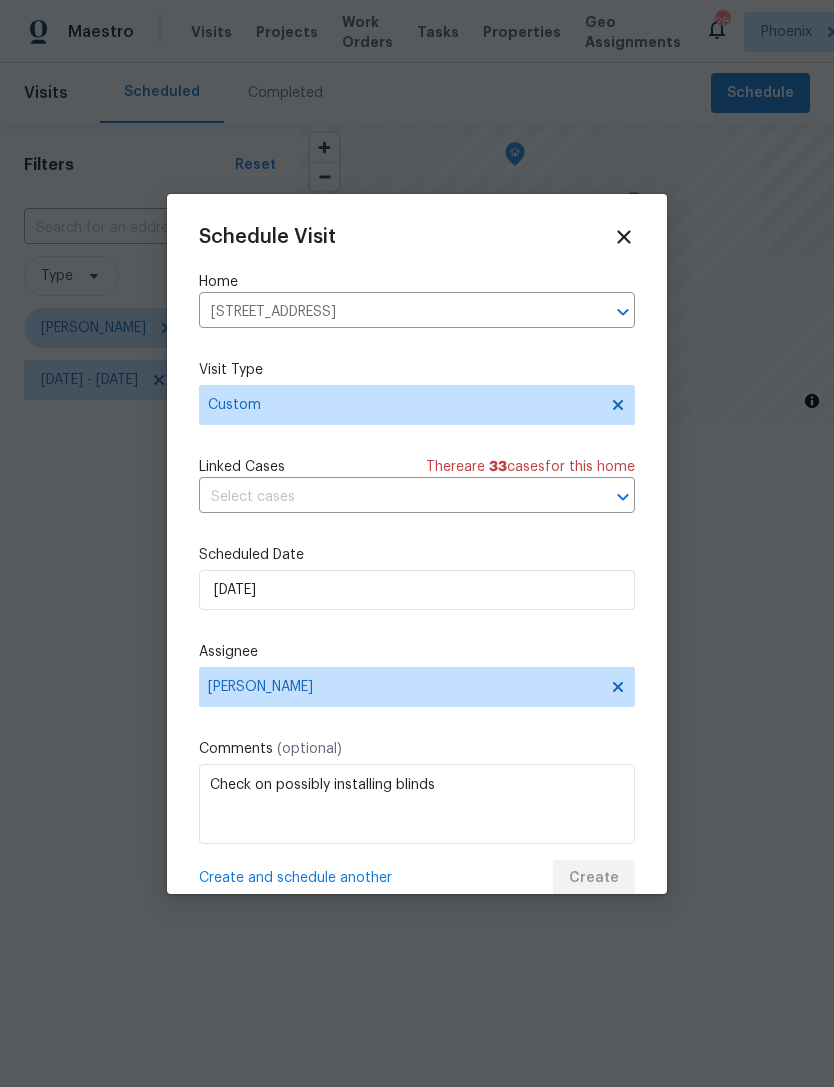 scroll, scrollTop: 0, scrollLeft: 0, axis: both 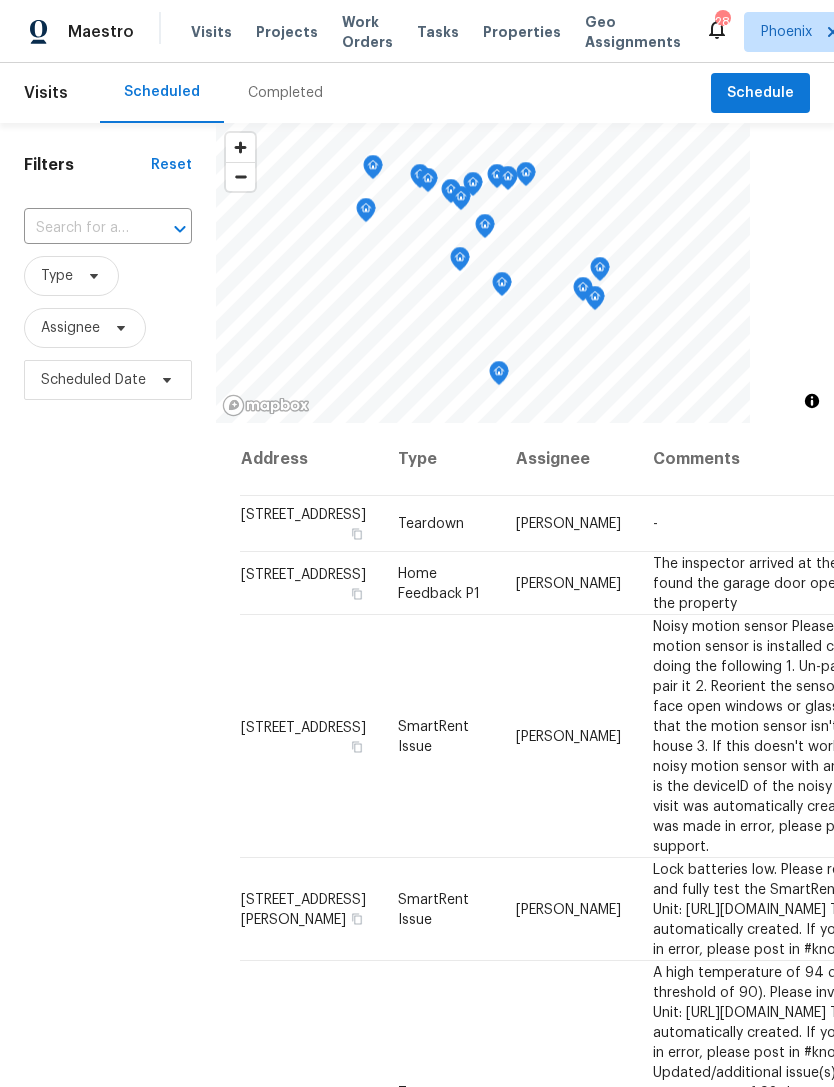 click on "Properties" at bounding box center (522, 32) 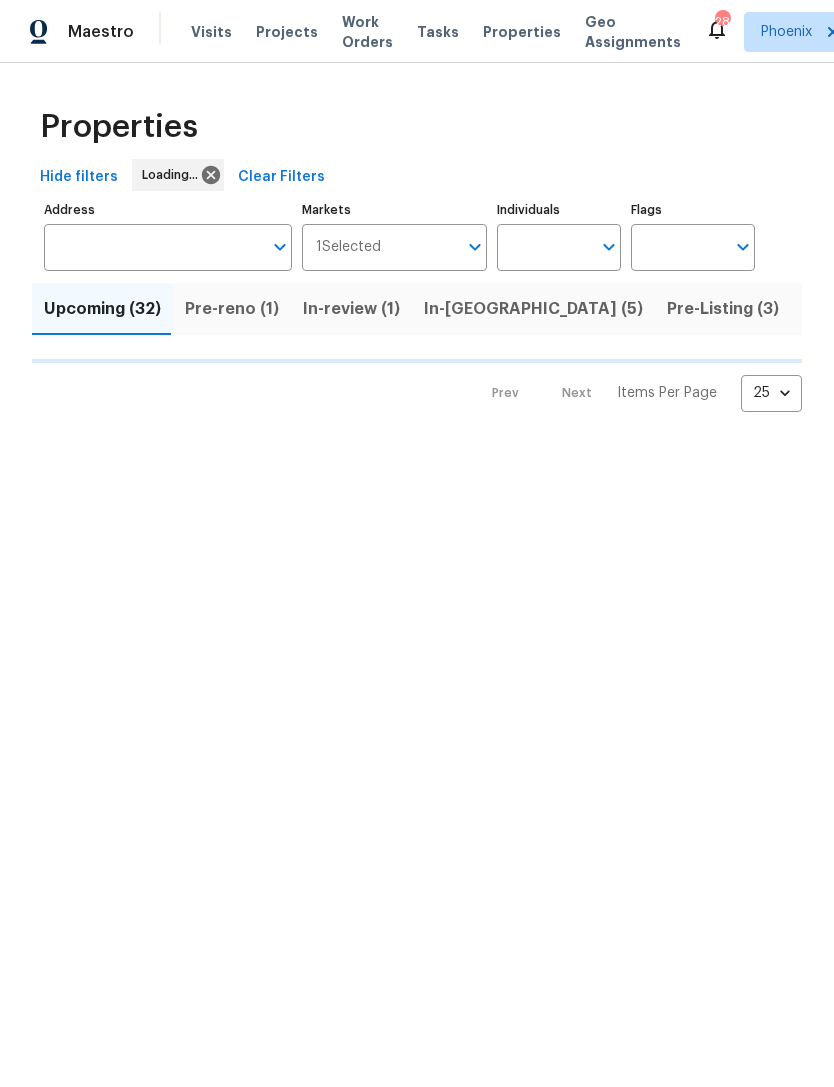 click on "Individuals" at bounding box center [544, 247] 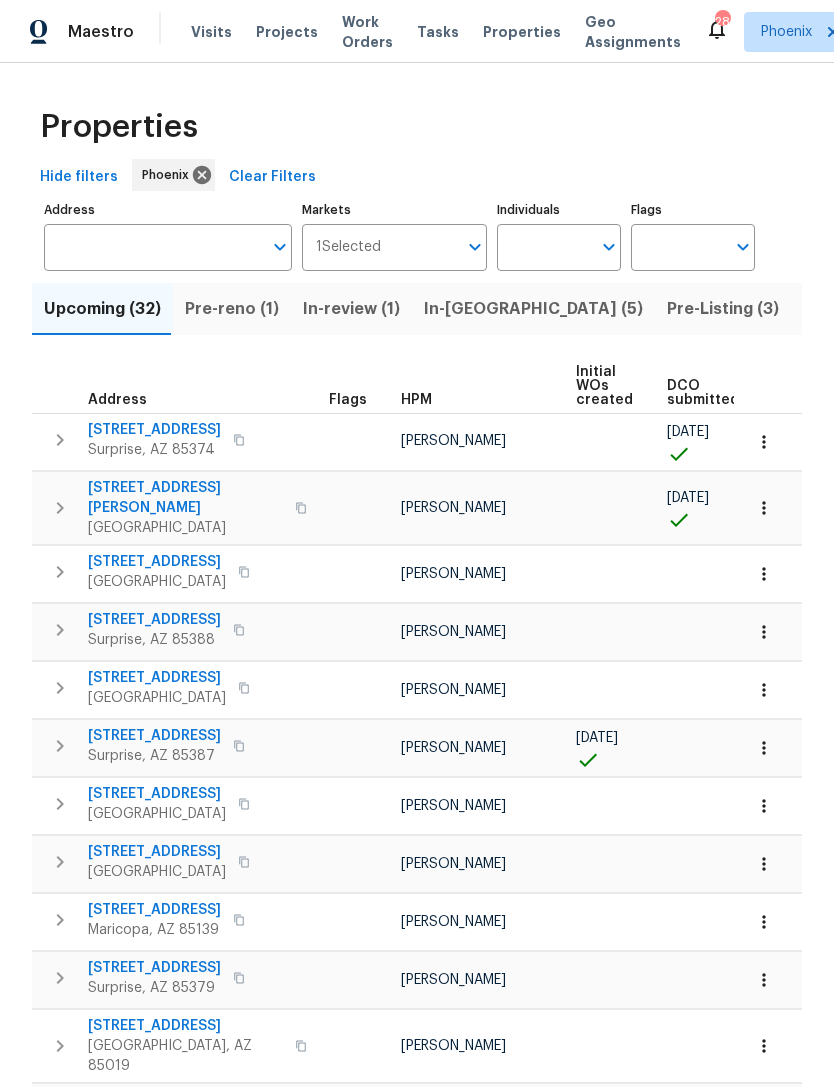 click on "Individuals" at bounding box center (544, 247) 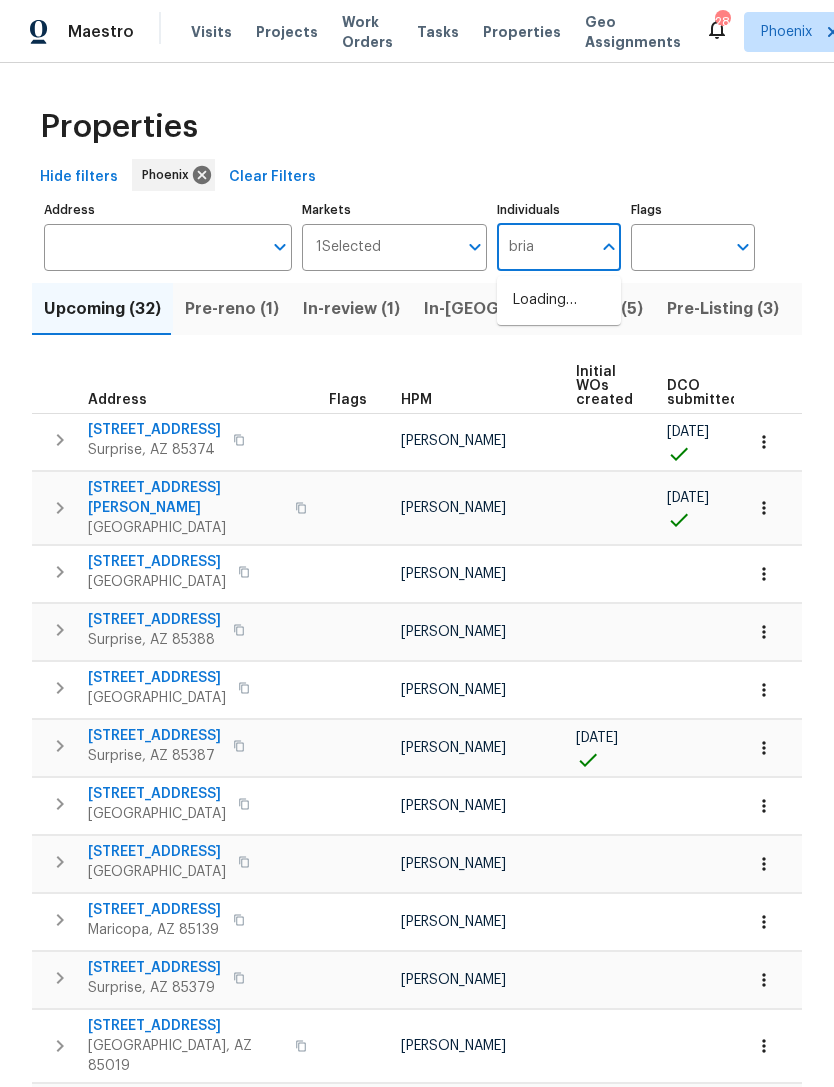type on "[PERSON_NAME]" 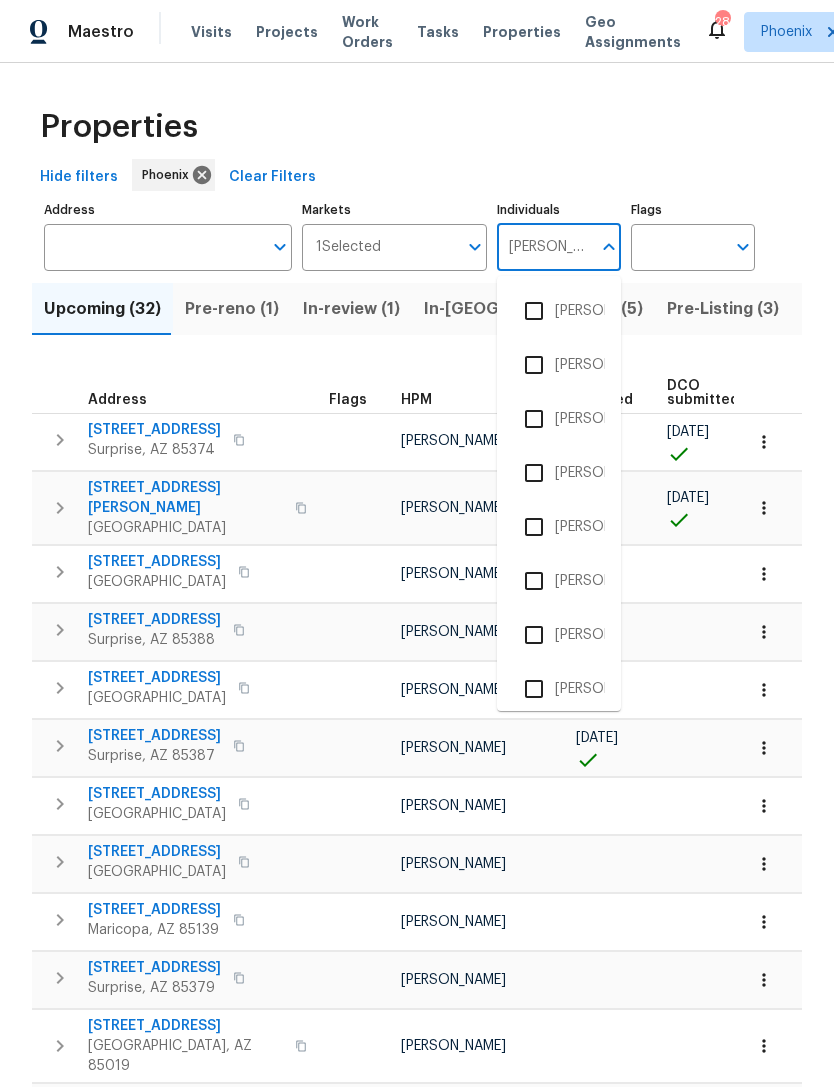 click at bounding box center (534, 365) 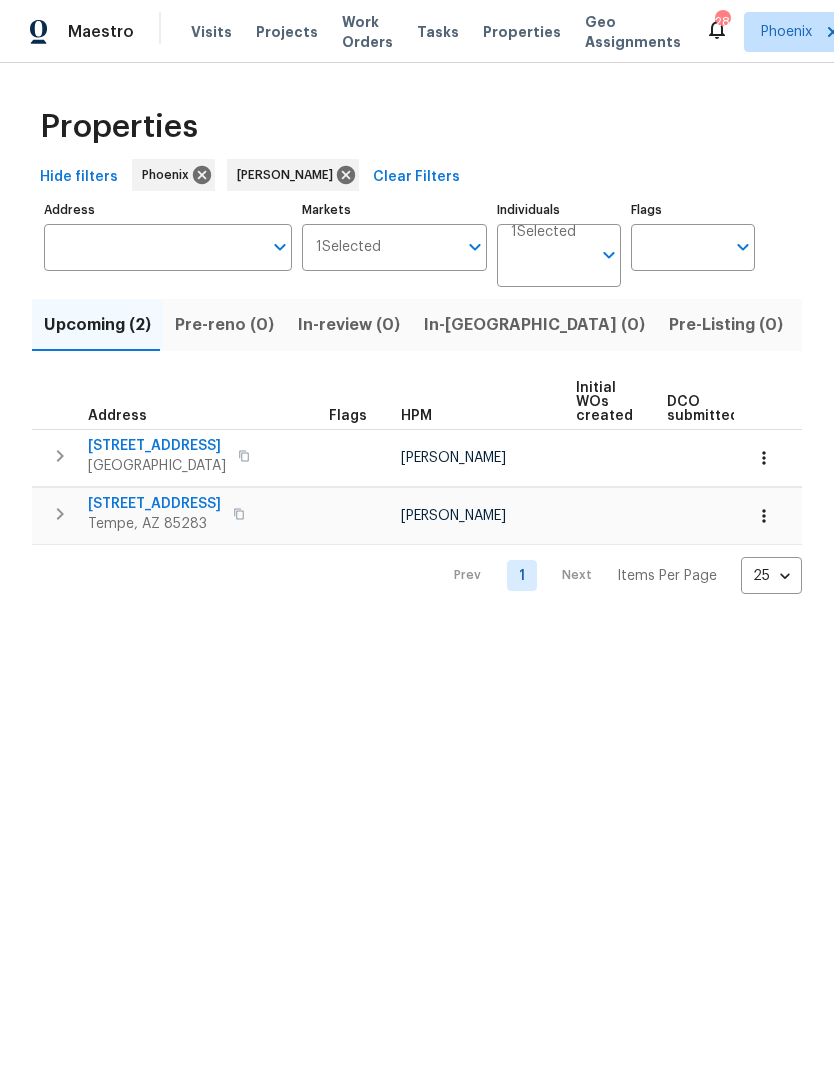 scroll, scrollTop: 0, scrollLeft: 0, axis: both 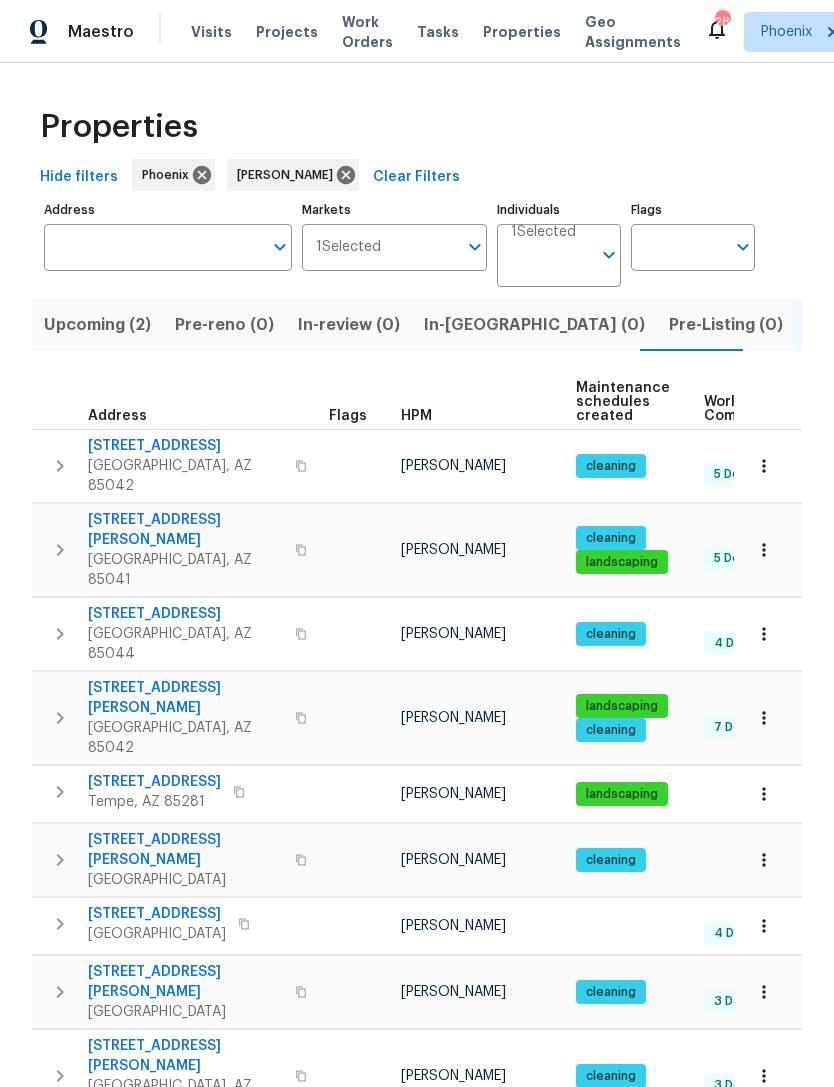 click on "Resale (7)" at bounding box center (953, 325) 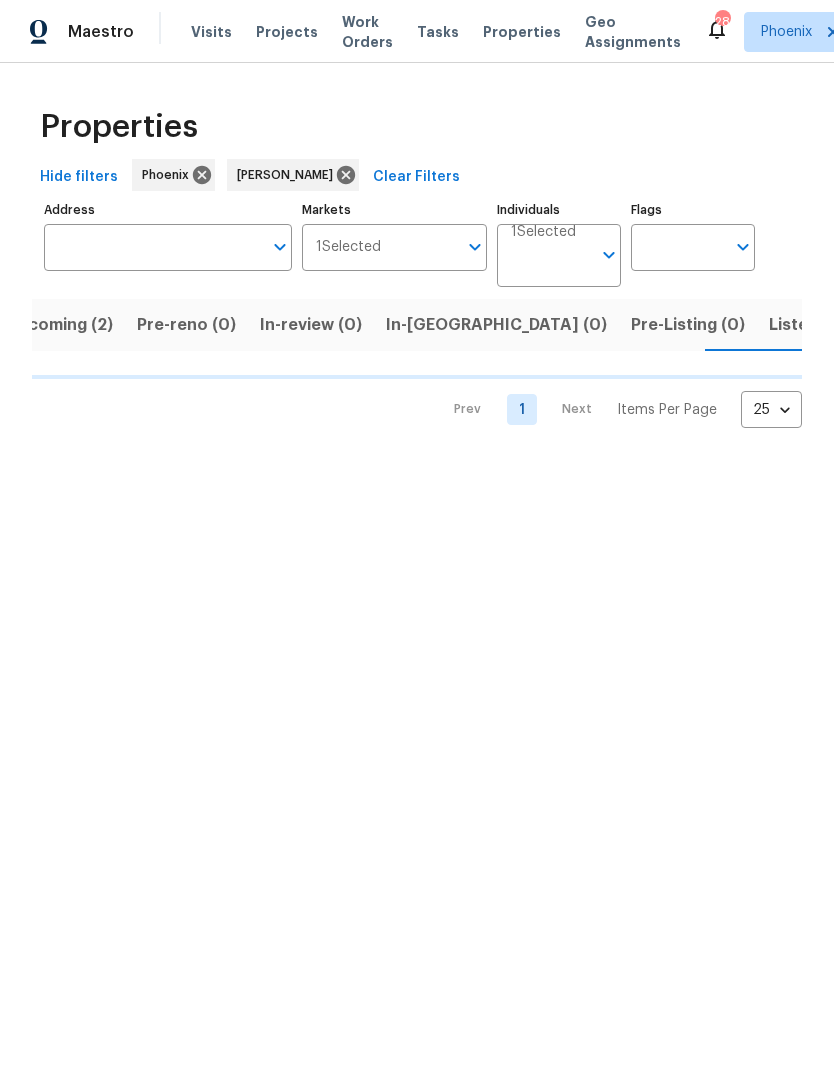 scroll, scrollTop: 0, scrollLeft: 39, axis: horizontal 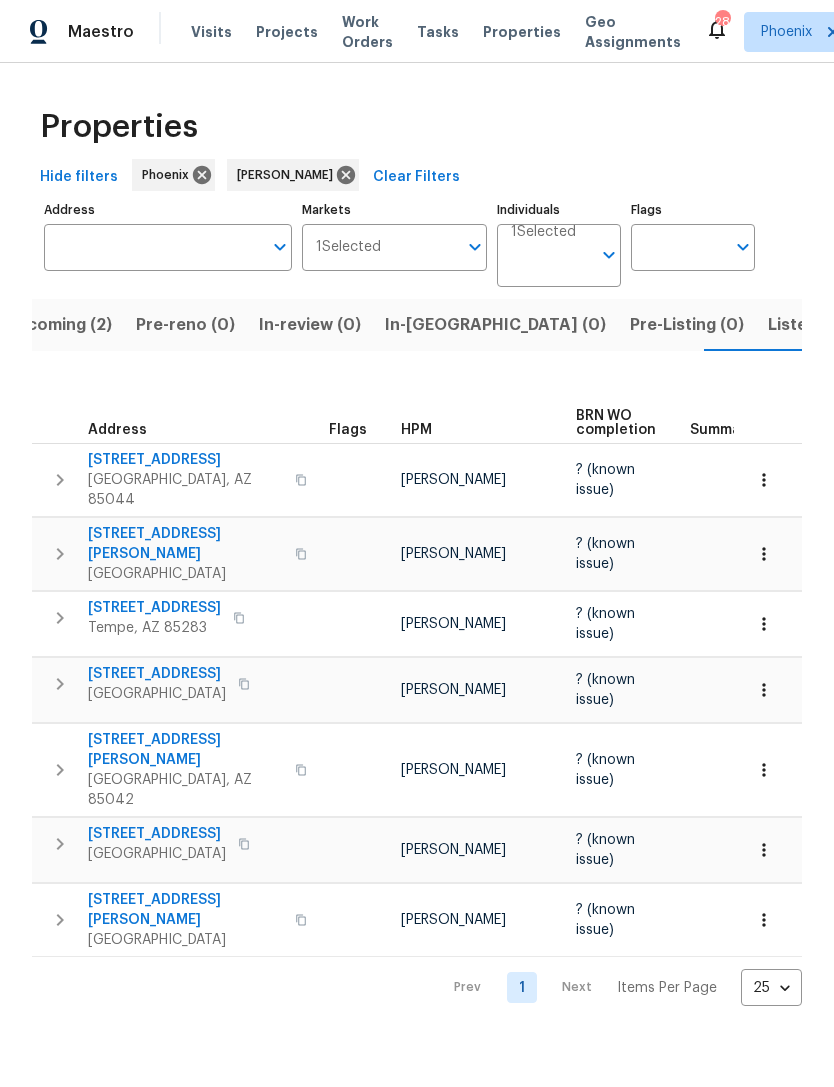 click on "Listed (19)" at bounding box center [809, 325] 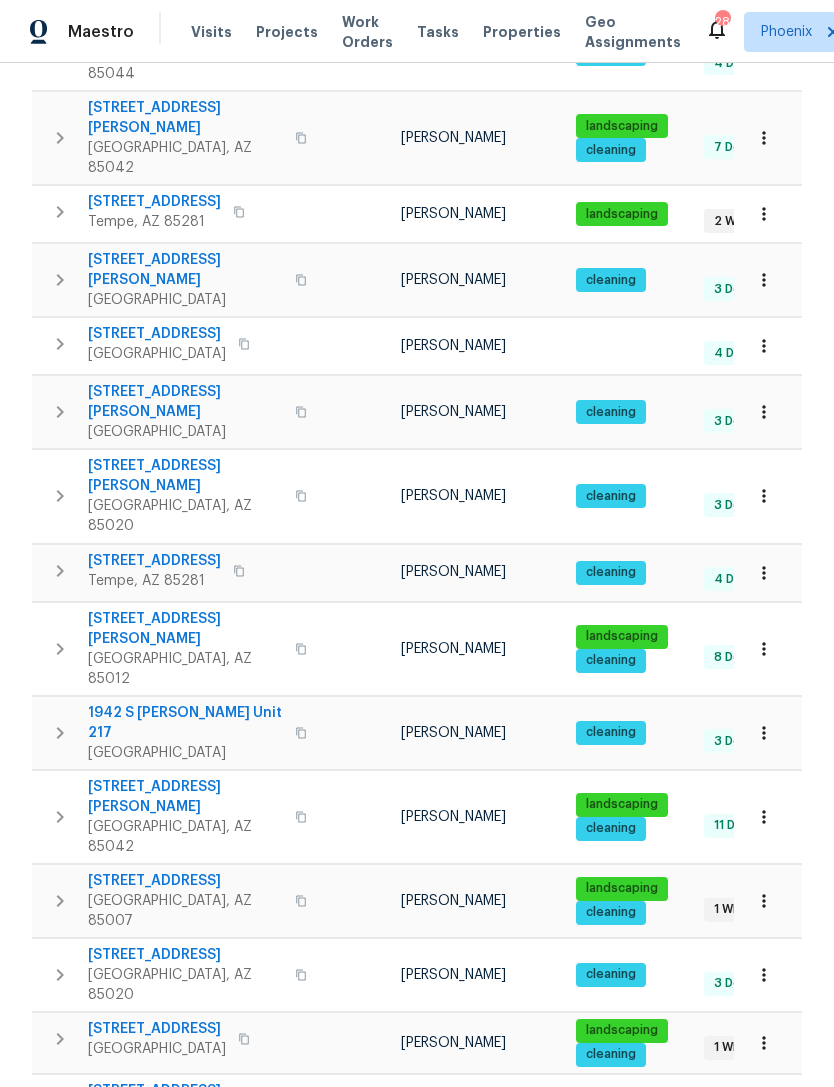 scroll, scrollTop: 578, scrollLeft: 0, axis: vertical 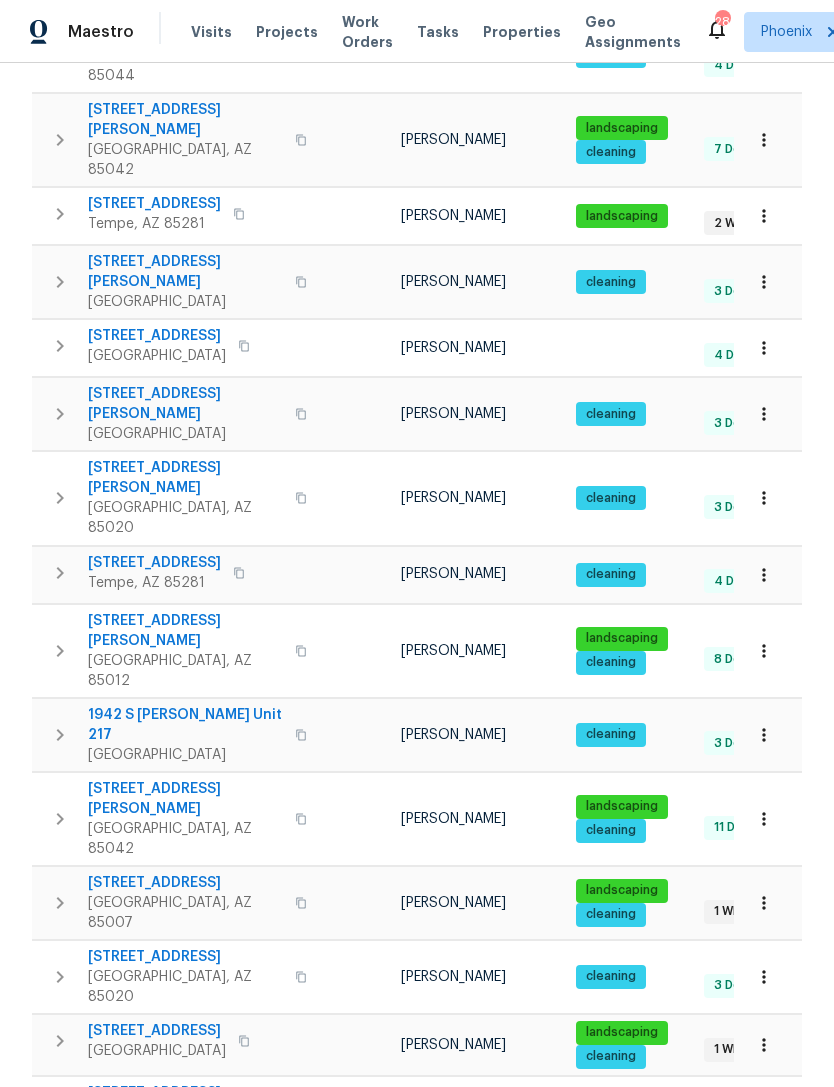 click 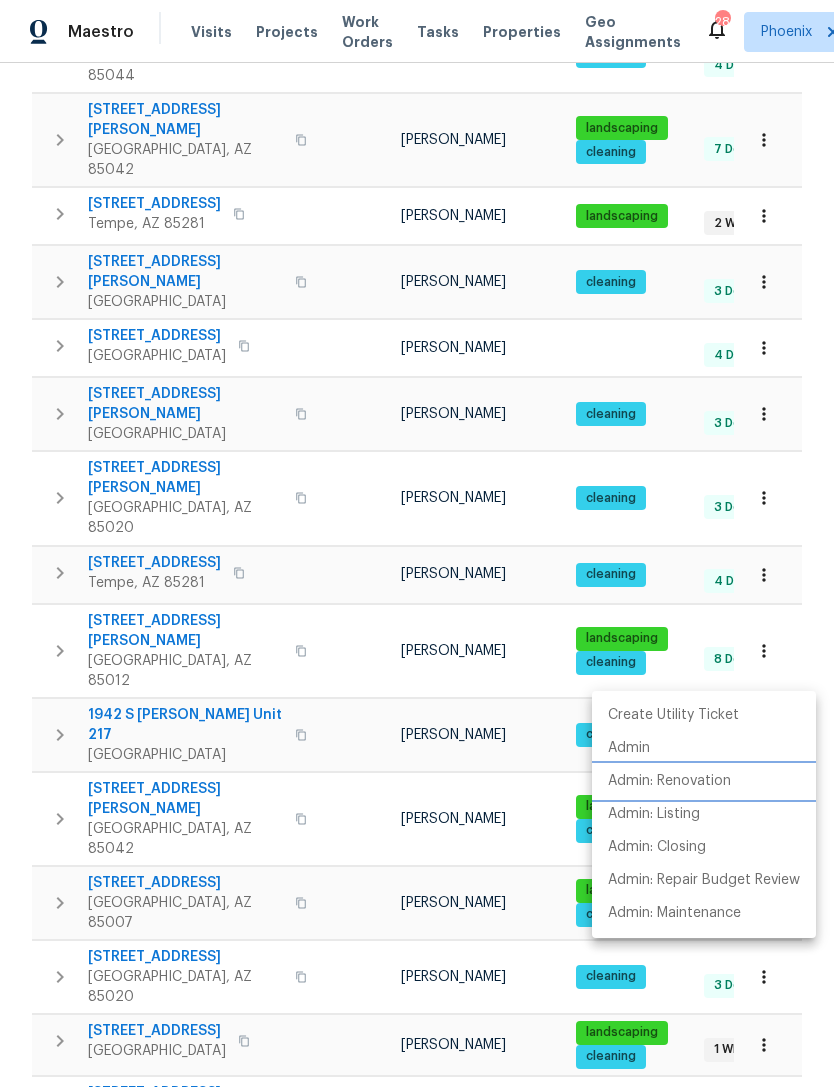 click on "Admin: Renovation" at bounding box center [669, 781] 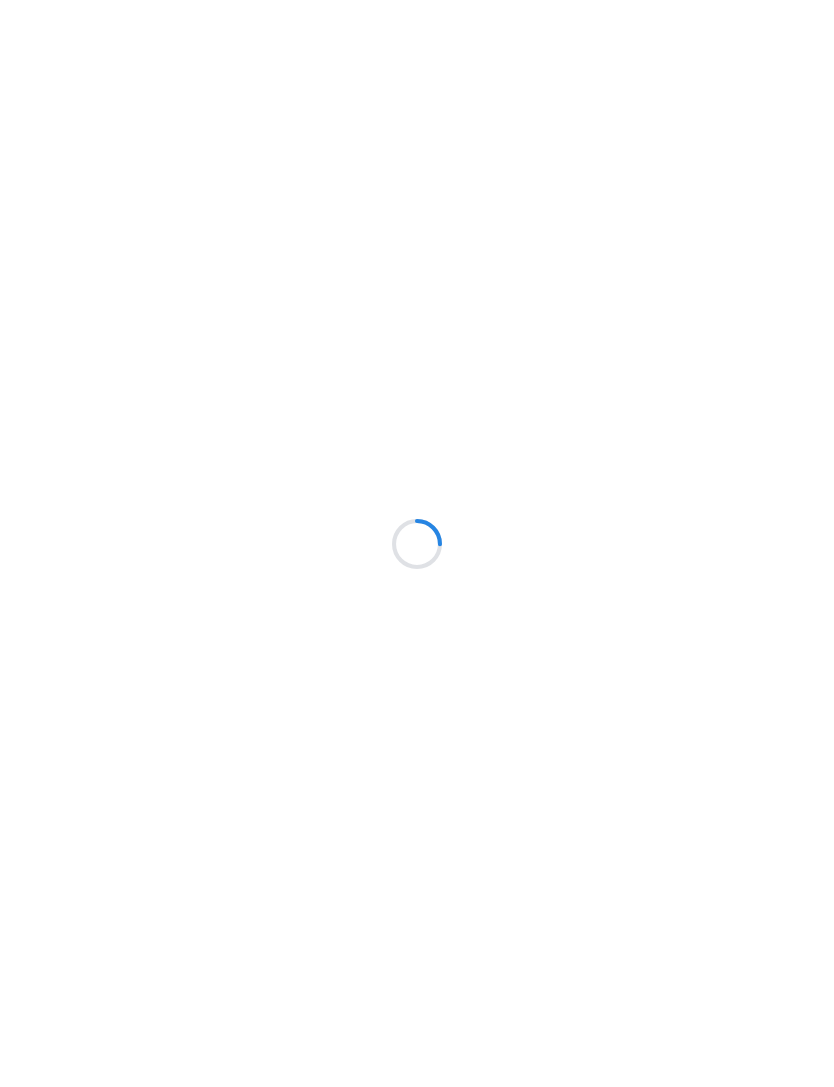 scroll, scrollTop: 0, scrollLeft: 0, axis: both 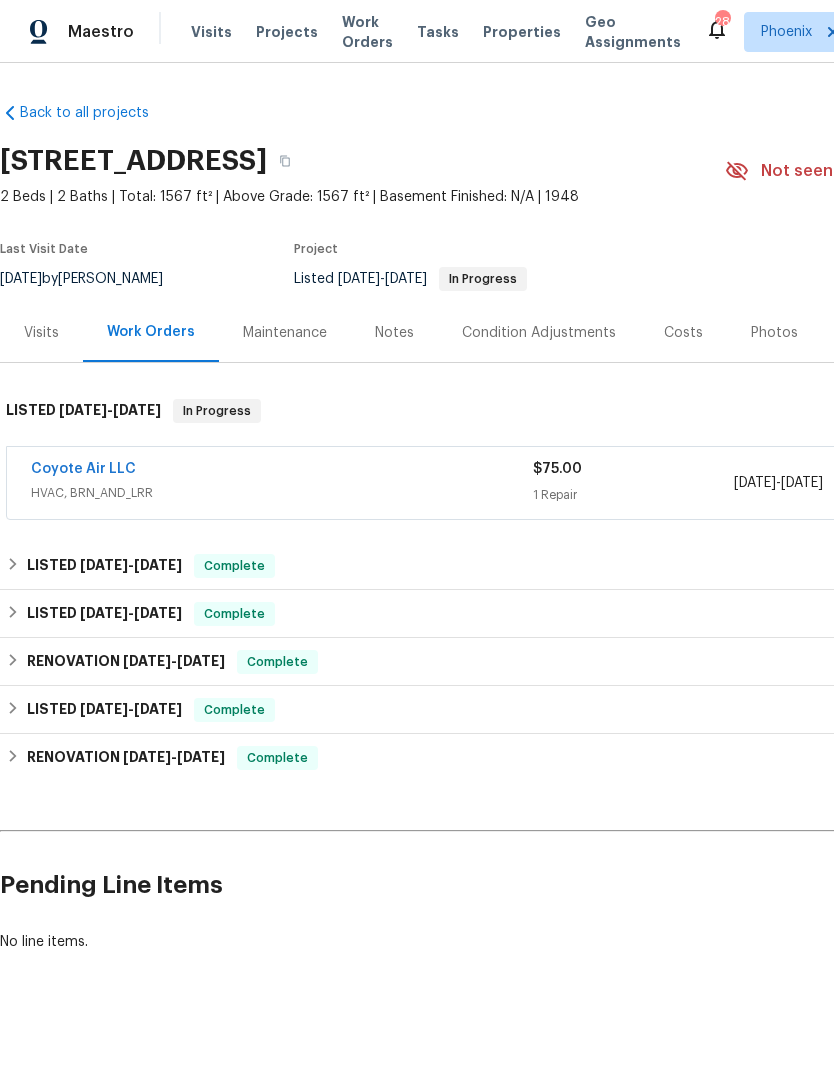 click on "Costs" at bounding box center (683, 333) 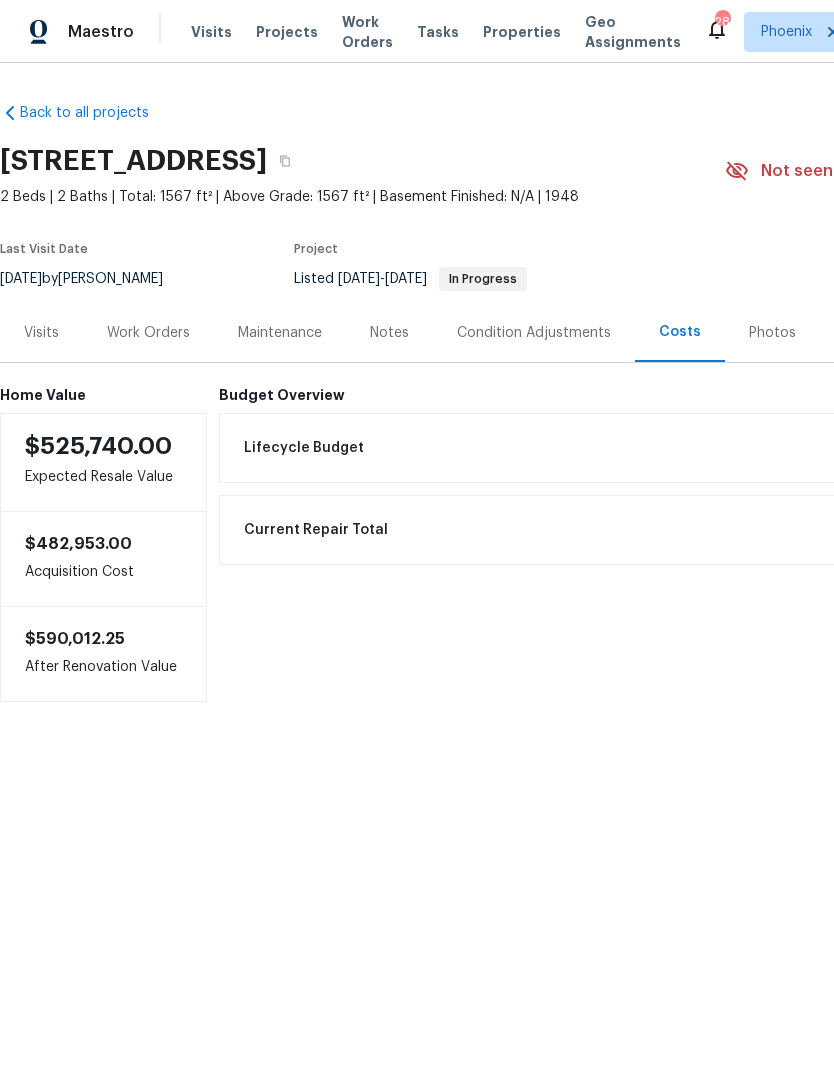 scroll, scrollTop: 0, scrollLeft: 0, axis: both 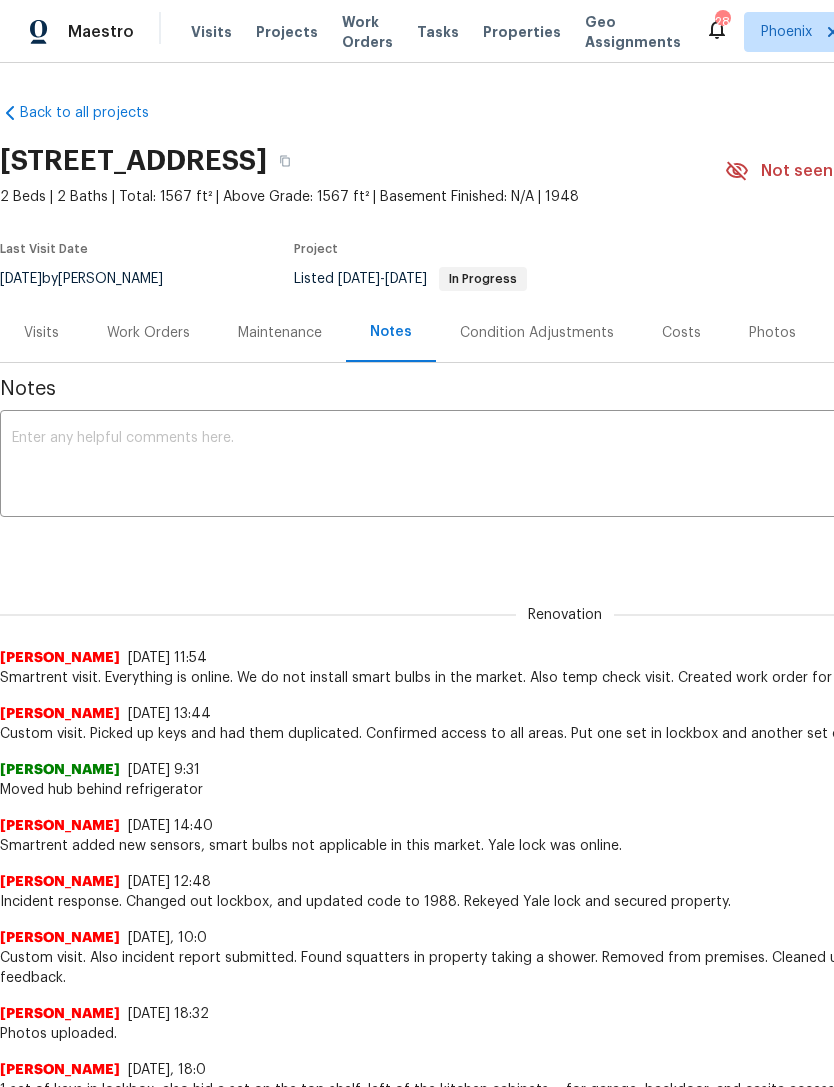 click on "Work Orders" at bounding box center (148, 333) 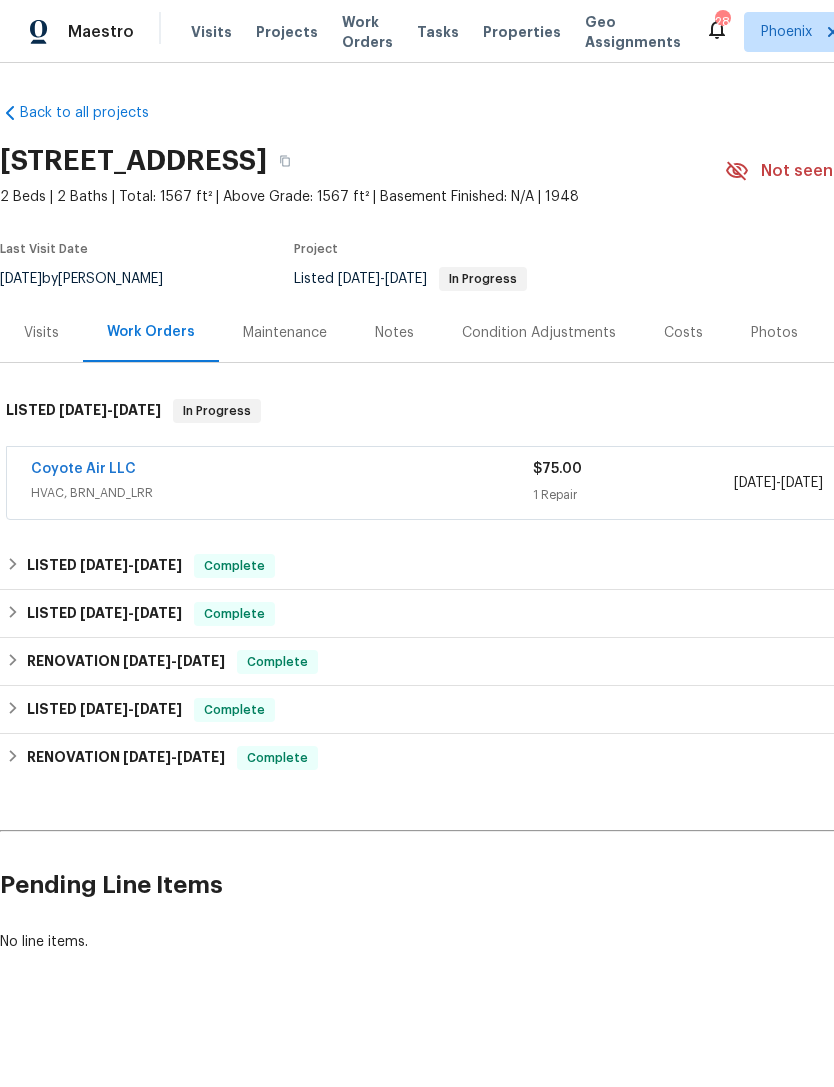 click on "Coyote Air LLC" at bounding box center [83, 469] 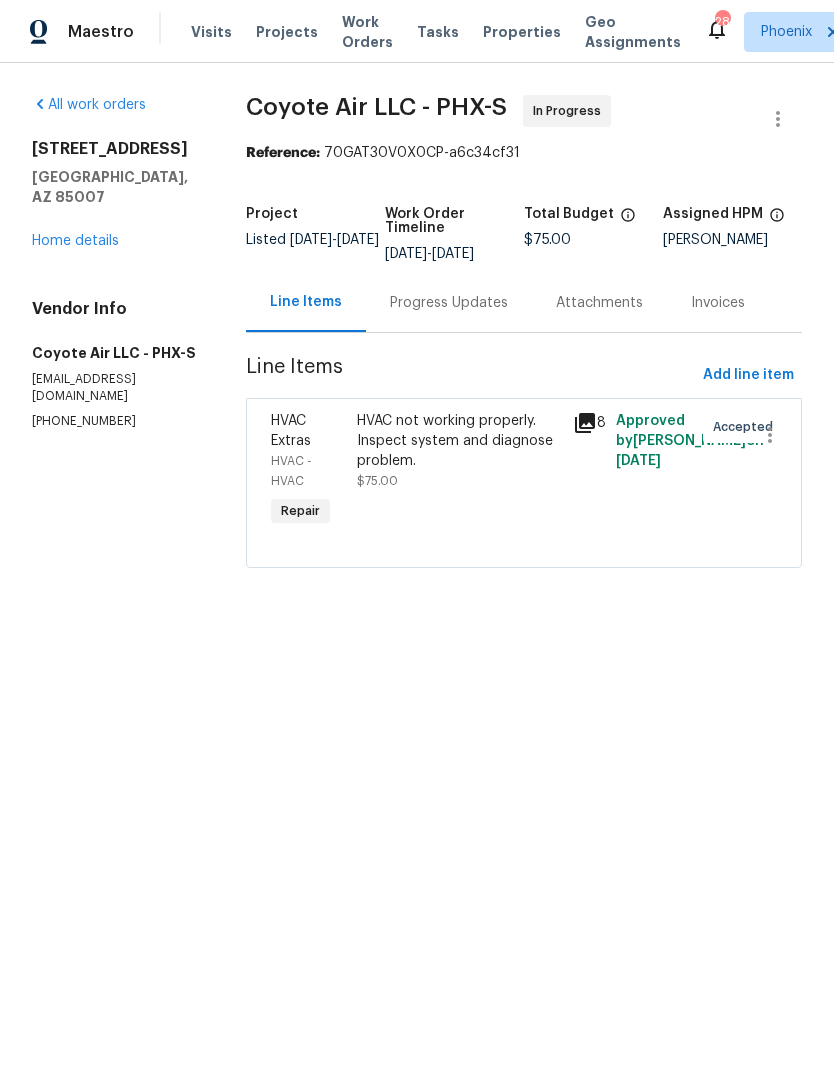 click on "Progress Updates" at bounding box center [449, 302] 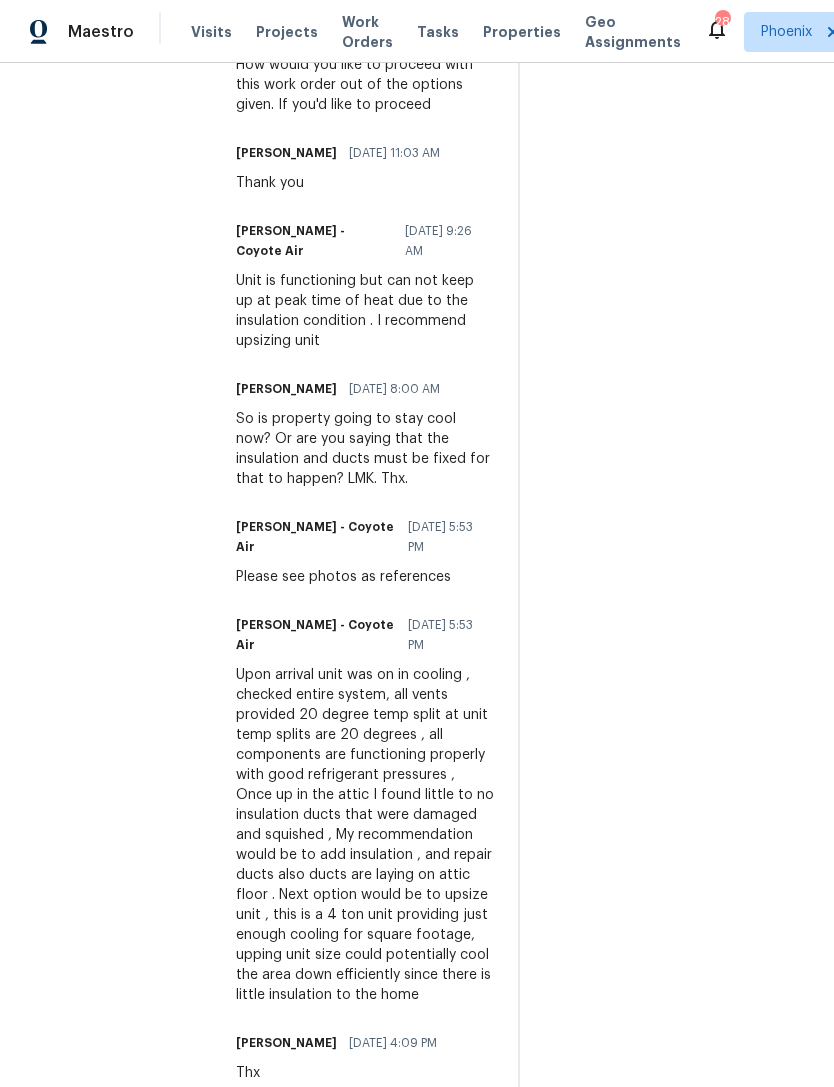 scroll, scrollTop: 1349, scrollLeft: 0, axis: vertical 